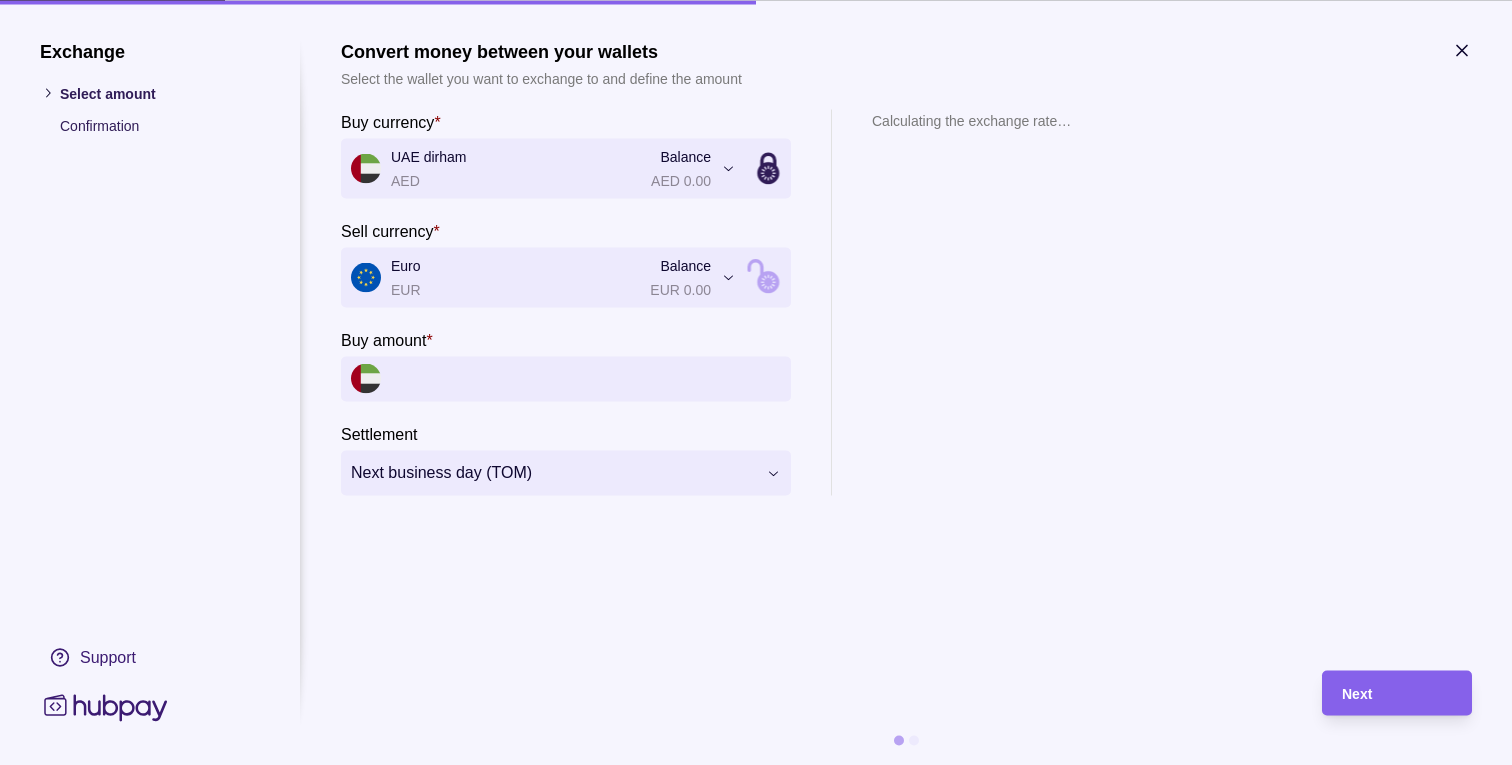 scroll, scrollTop: 0, scrollLeft: 0, axis: both 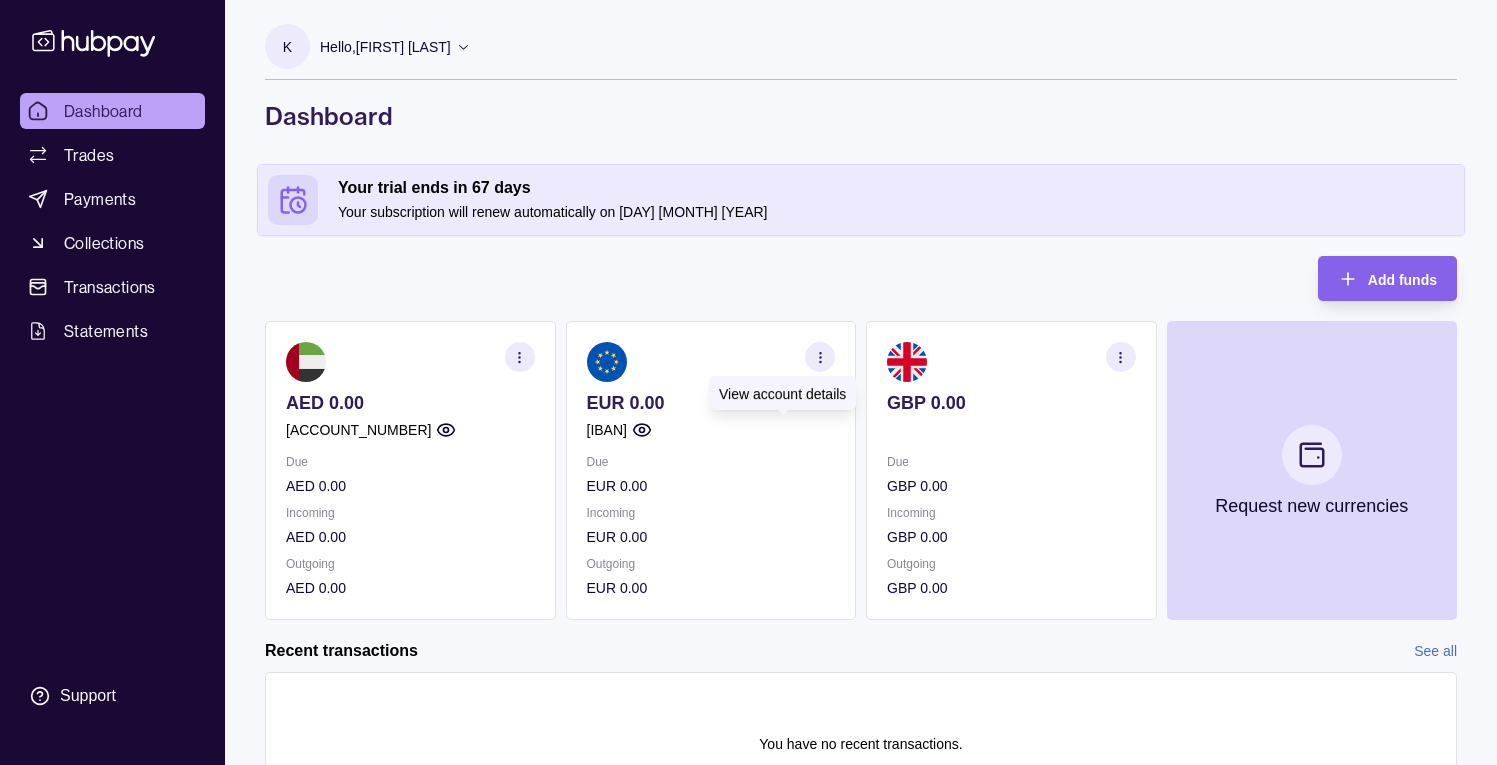 click 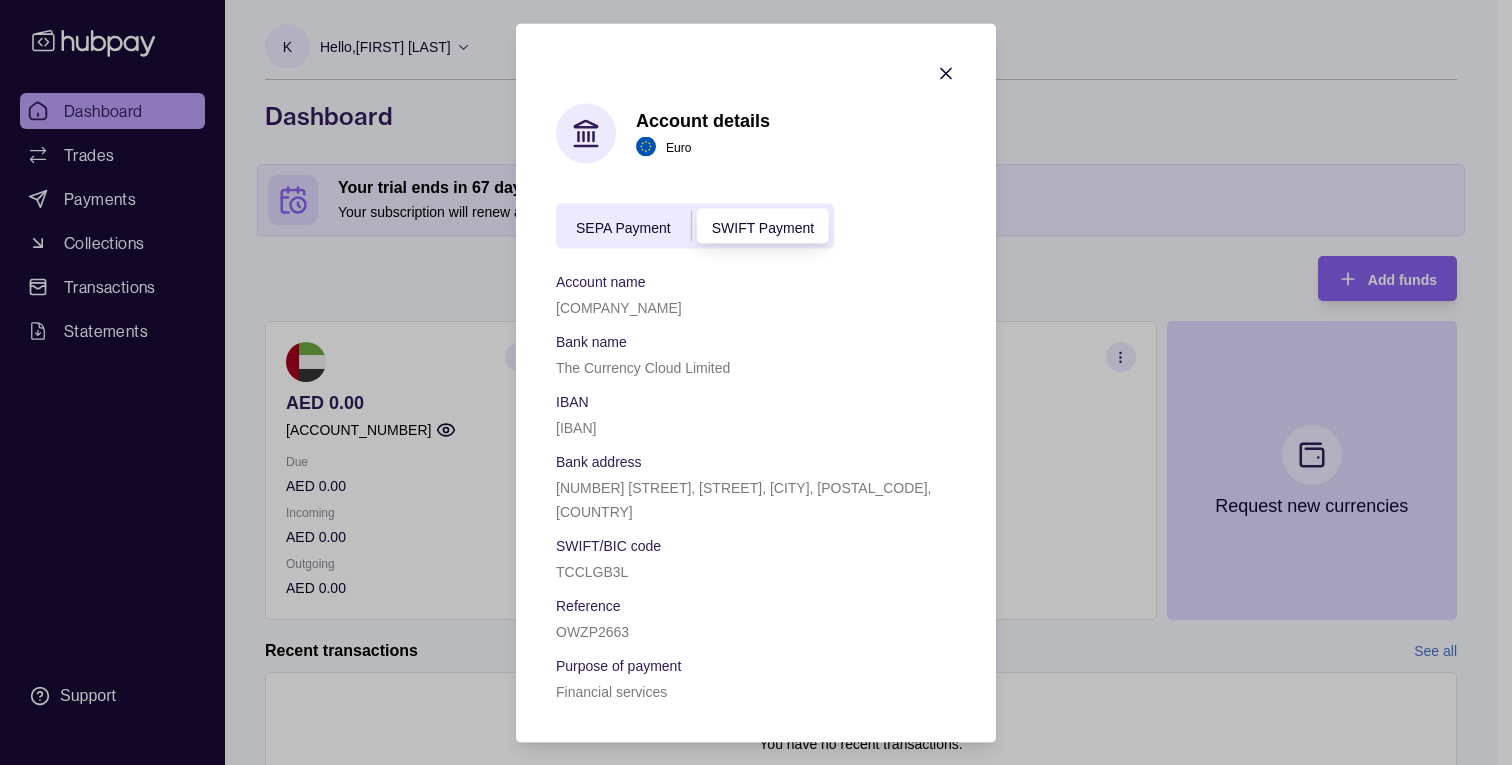 click on "SEPA Payment" at bounding box center [623, 227] 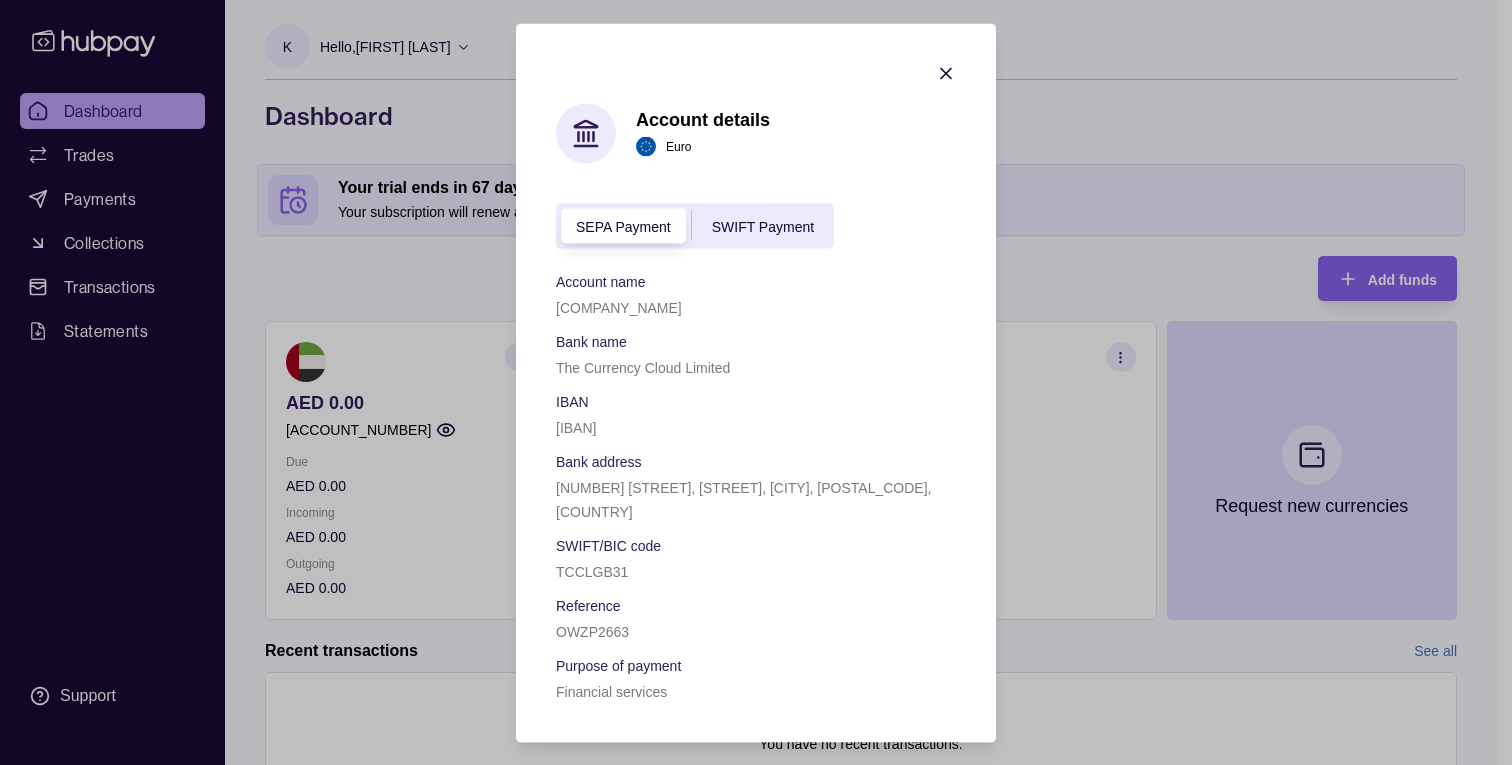 click on "[IBAN]" at bounding box center [576, 427] 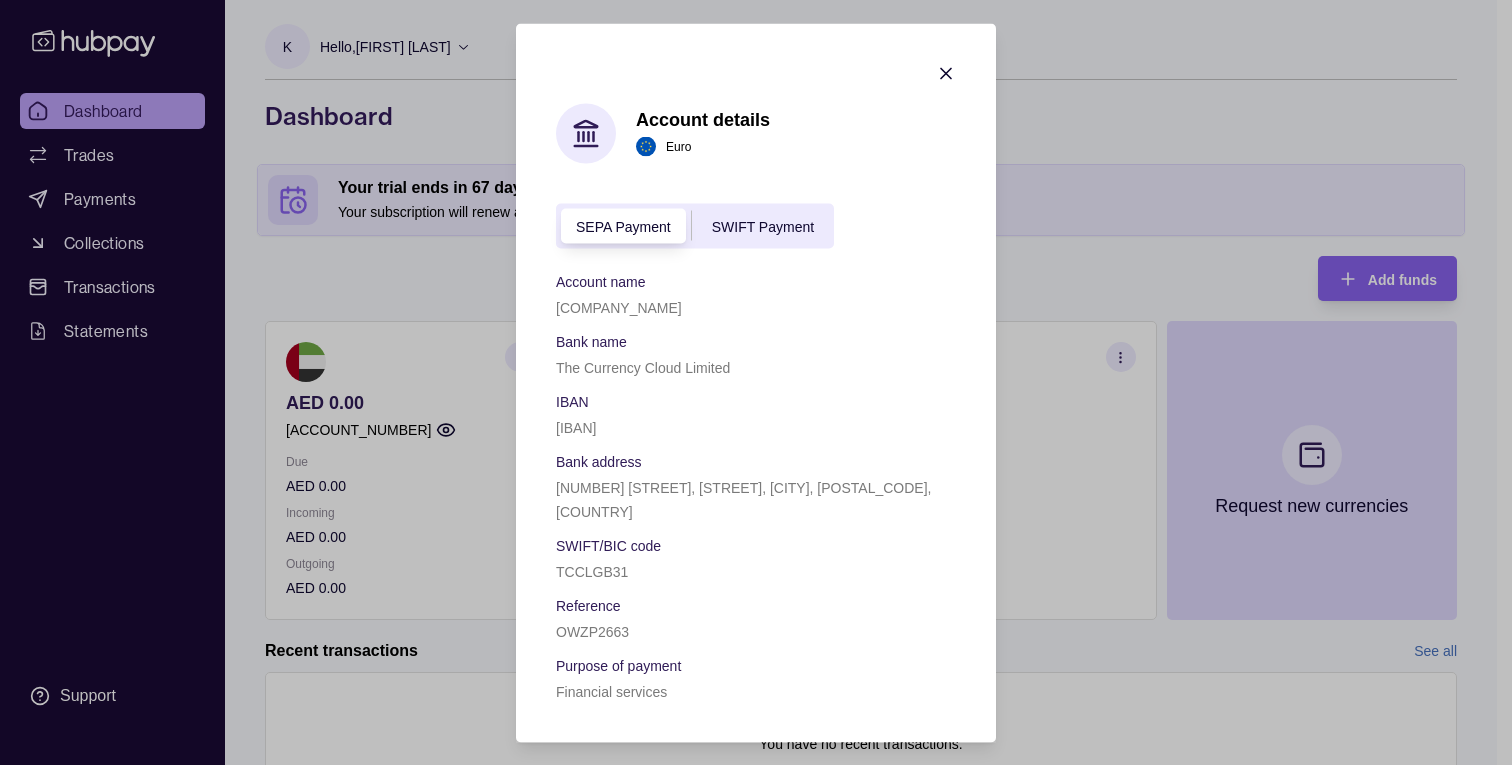 copy on "[IBAN]" 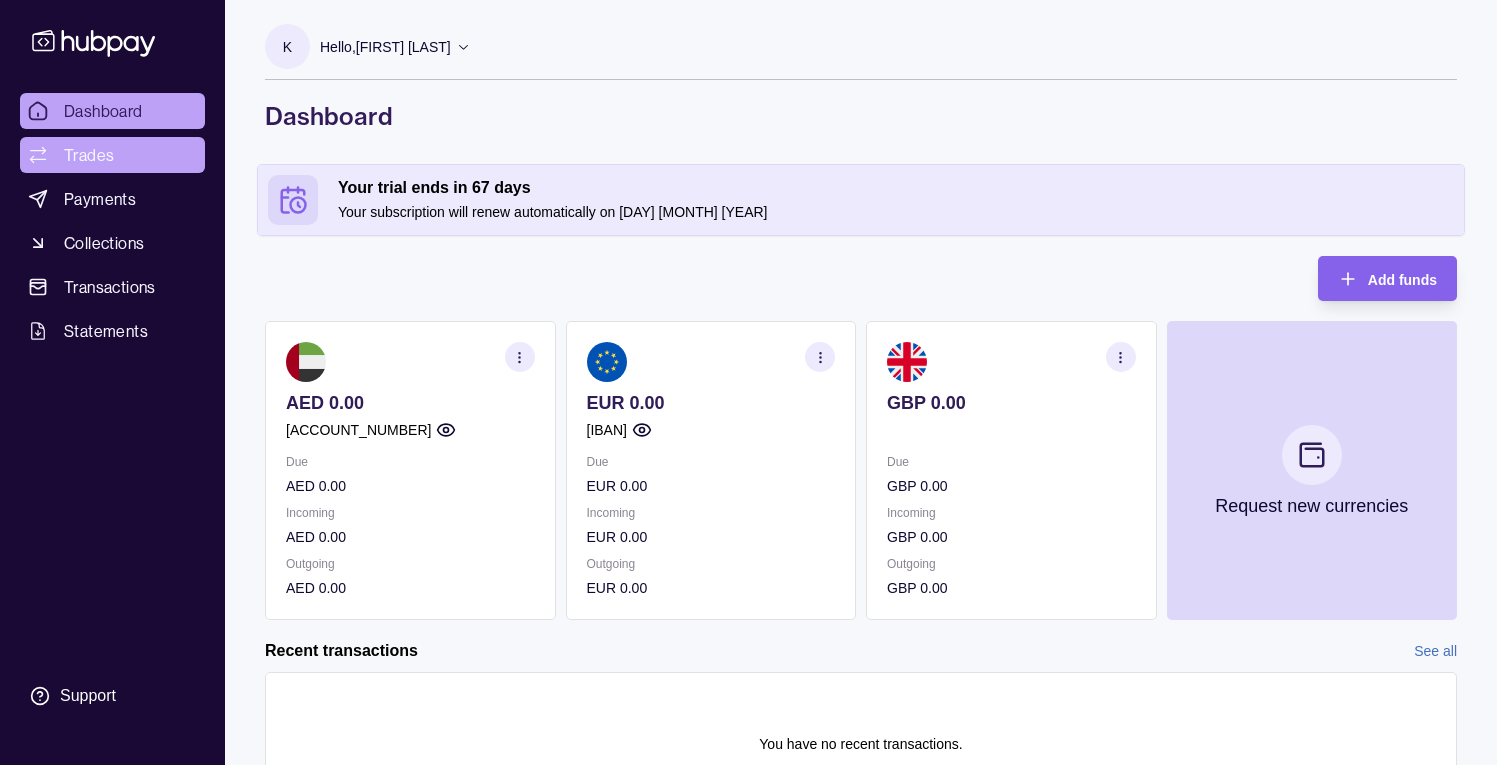 click on "Trades" at bounding box center [89, 155] 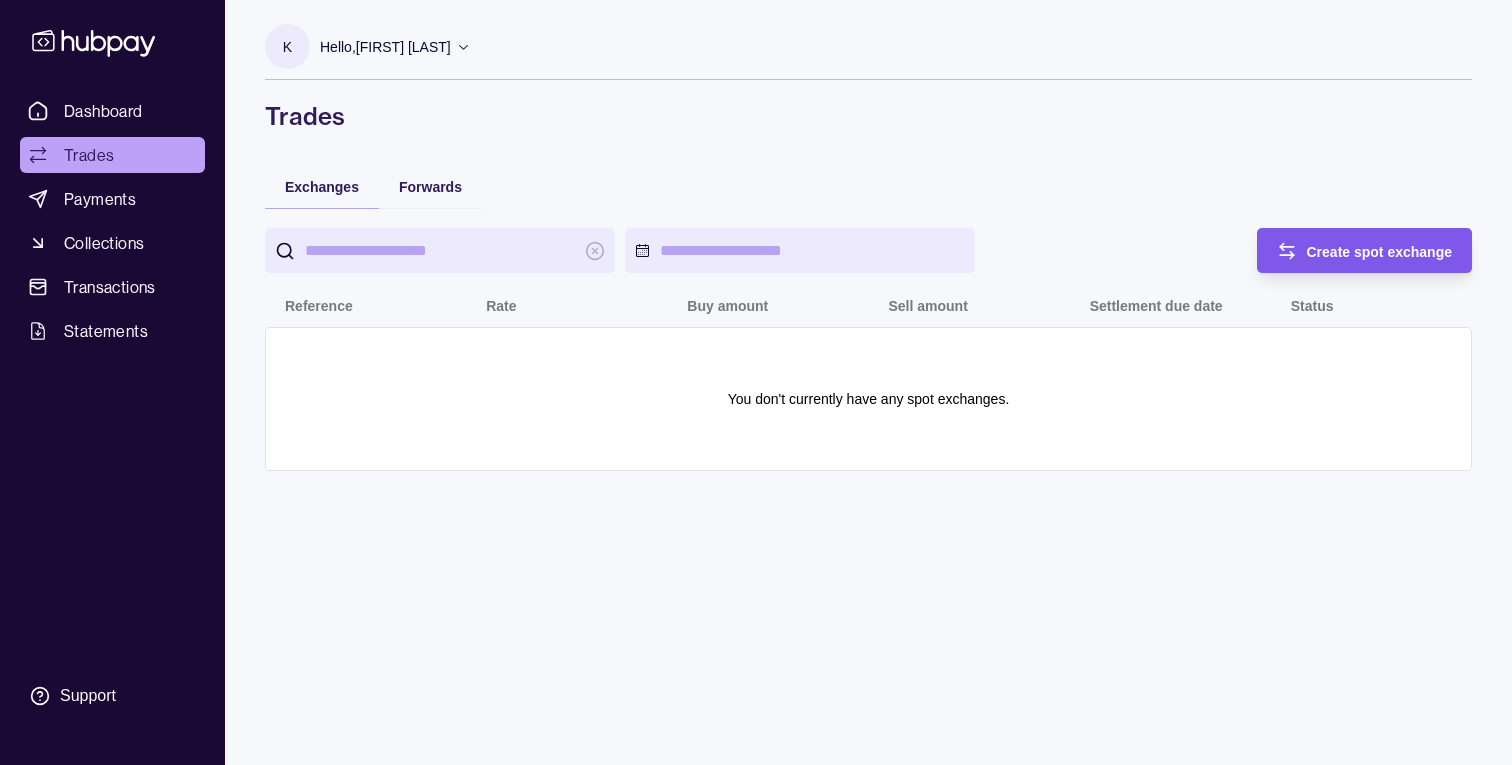click on "Create spot exchange" at bounding box center (1380, 251) 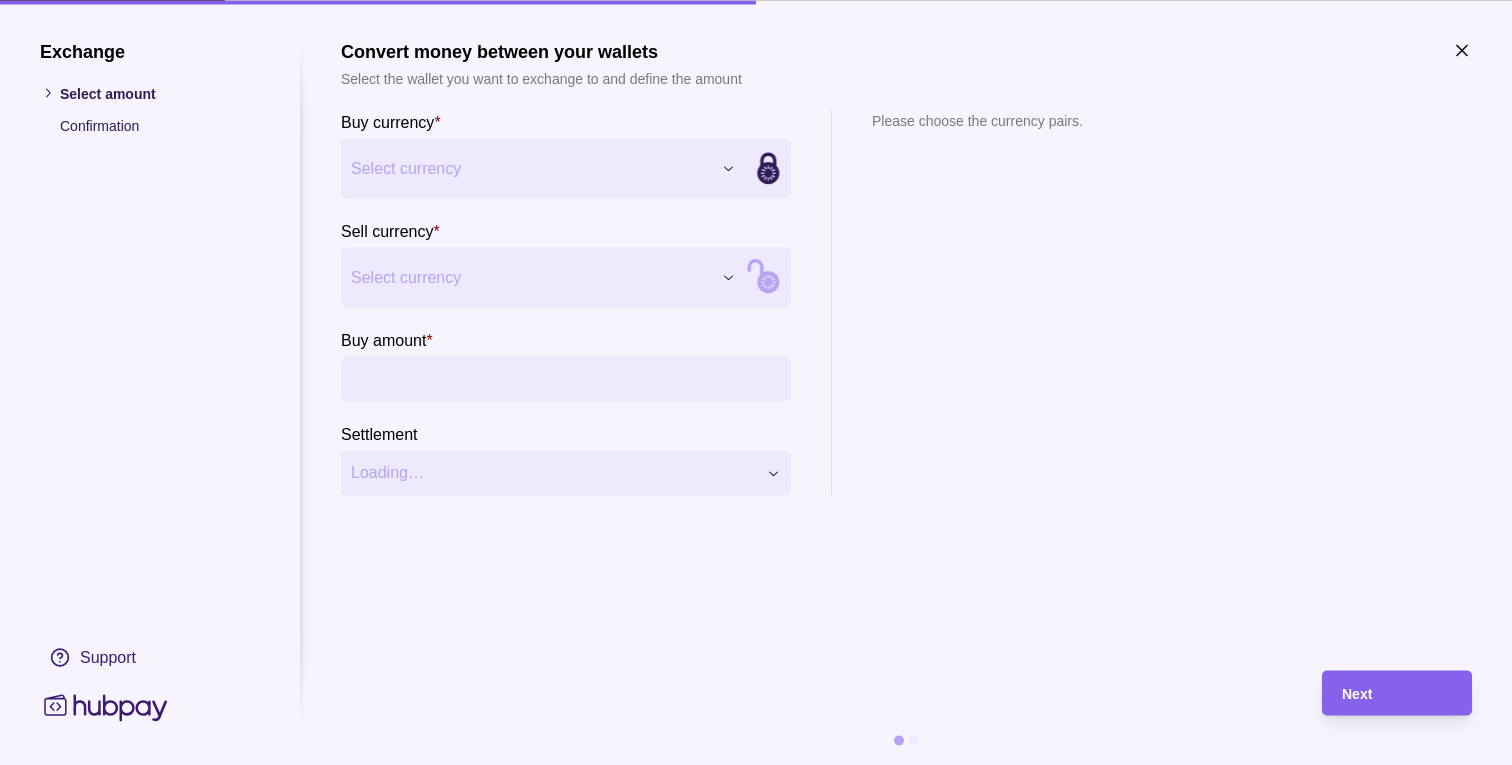 click on "Exchange Select amount Confirmation Support Convert money between your wallets Select the wallet you want to exchange to and define the amount Buy currency  * Select currency *** *** *** Sell currency  * Select currency *** *** *** Buy amount  * Settlement Loading… Please choose the currency pairs. Next" at bounding box center (756, 765) 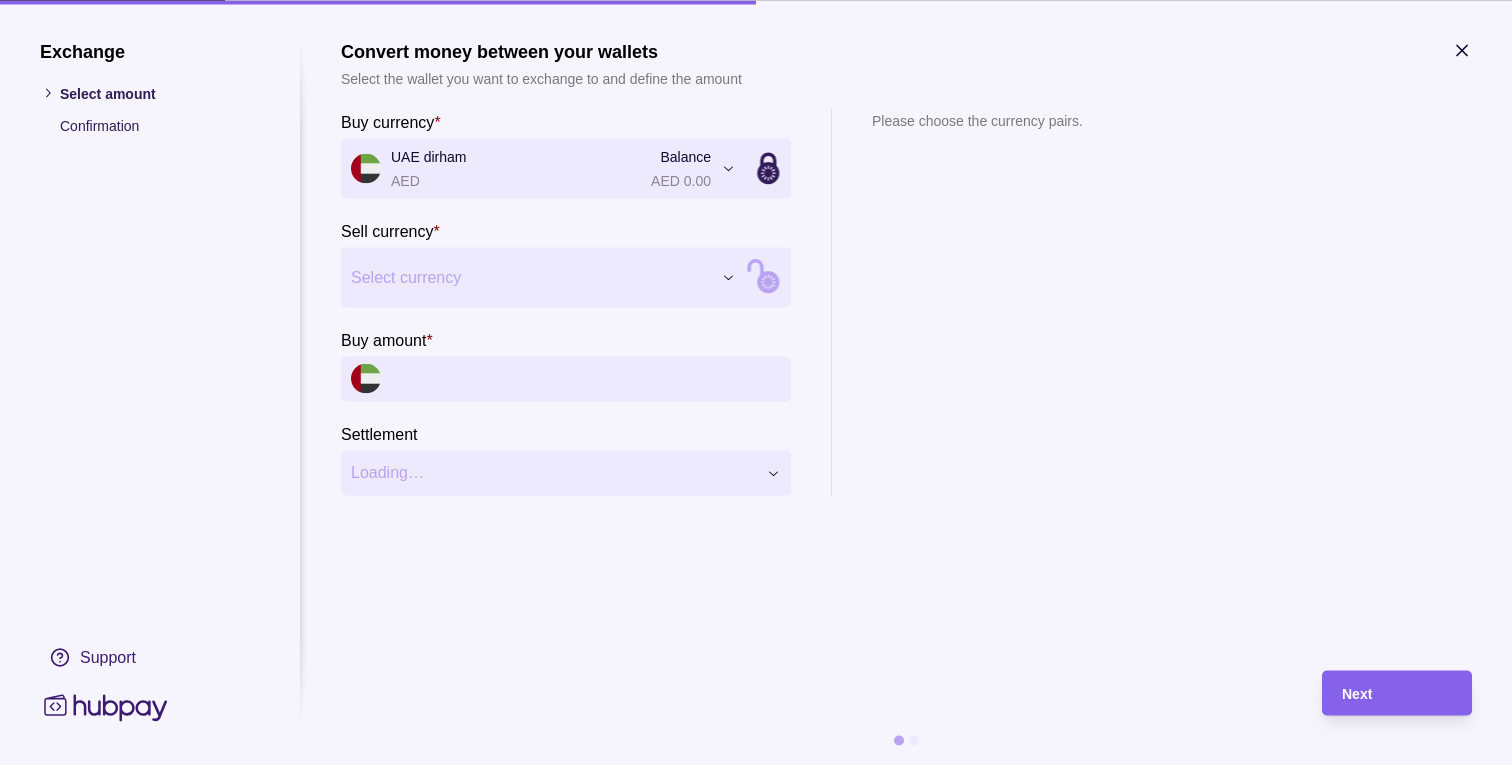 click on "Exchange Select amount Confirmation Support Convert money between your wallets Select the wallet you want to exchange to and define the amount Buy currency  * UAE dirham AED Balance AED 0.00 *** *** *** Sell currency  * Select currency *** *** *** Buy amount  * Settlement Loading… Please choose the currency pairs. Next" at bounding box center (756, 765) 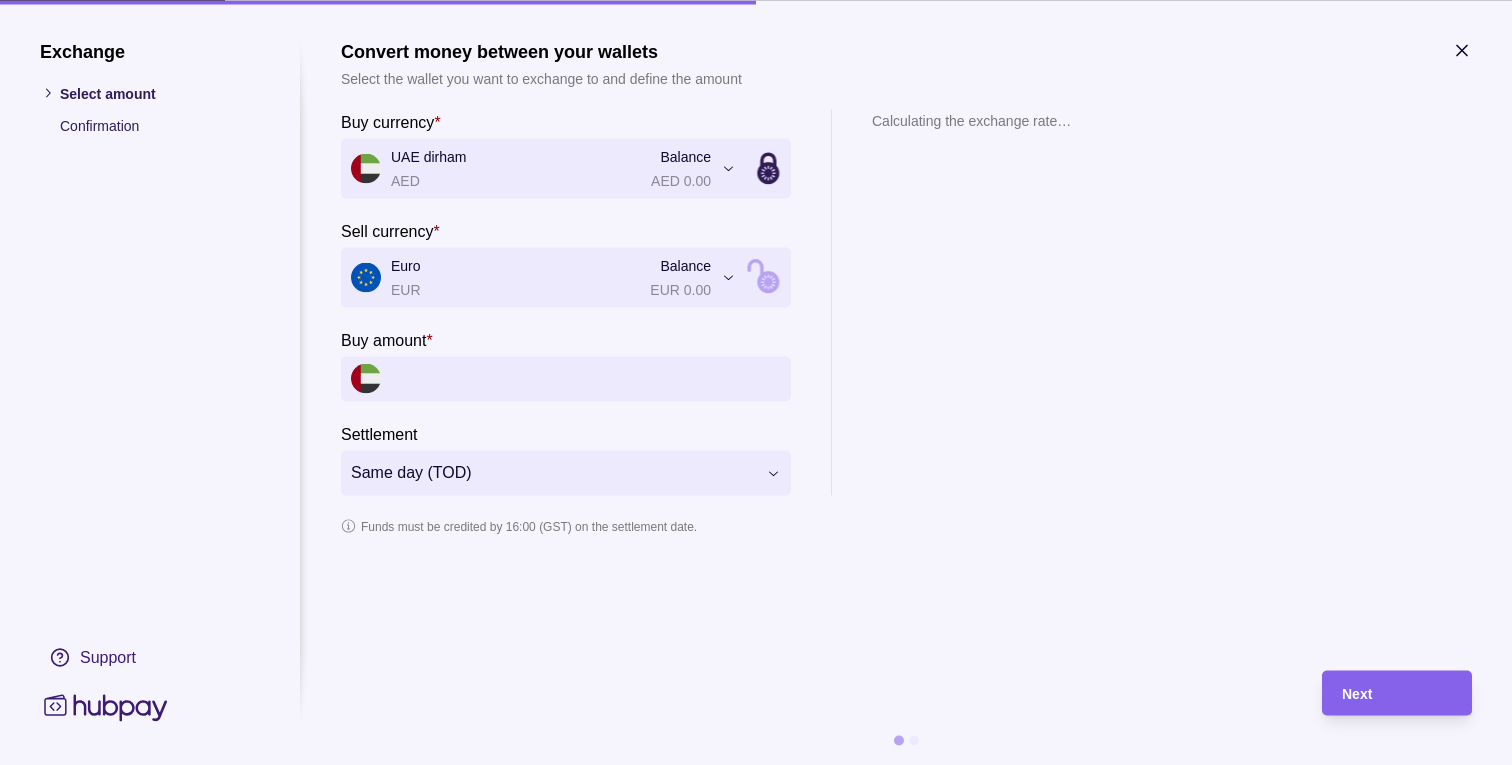 click on "Buy amount  *" at bounding box center [586, 378] 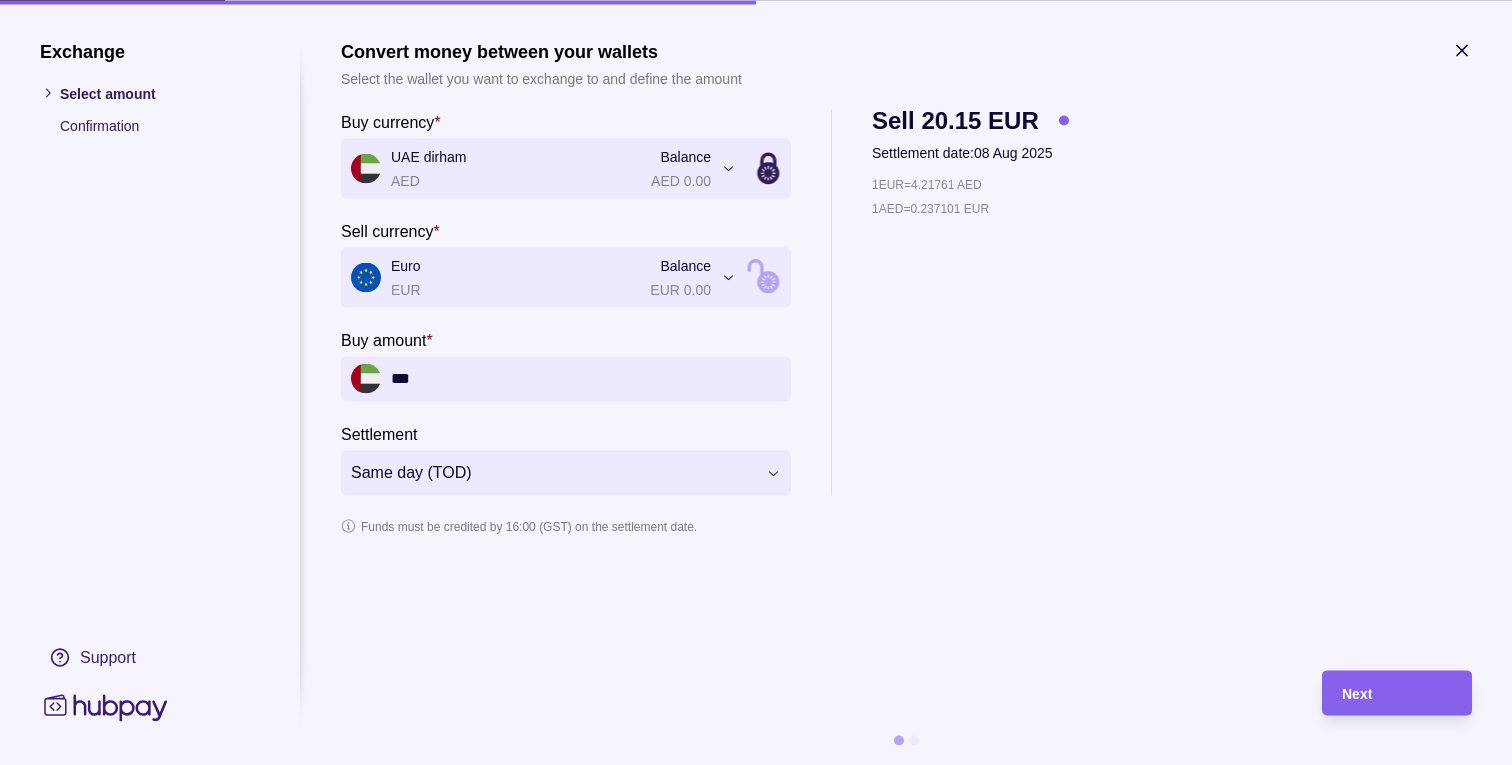 type on "*****" 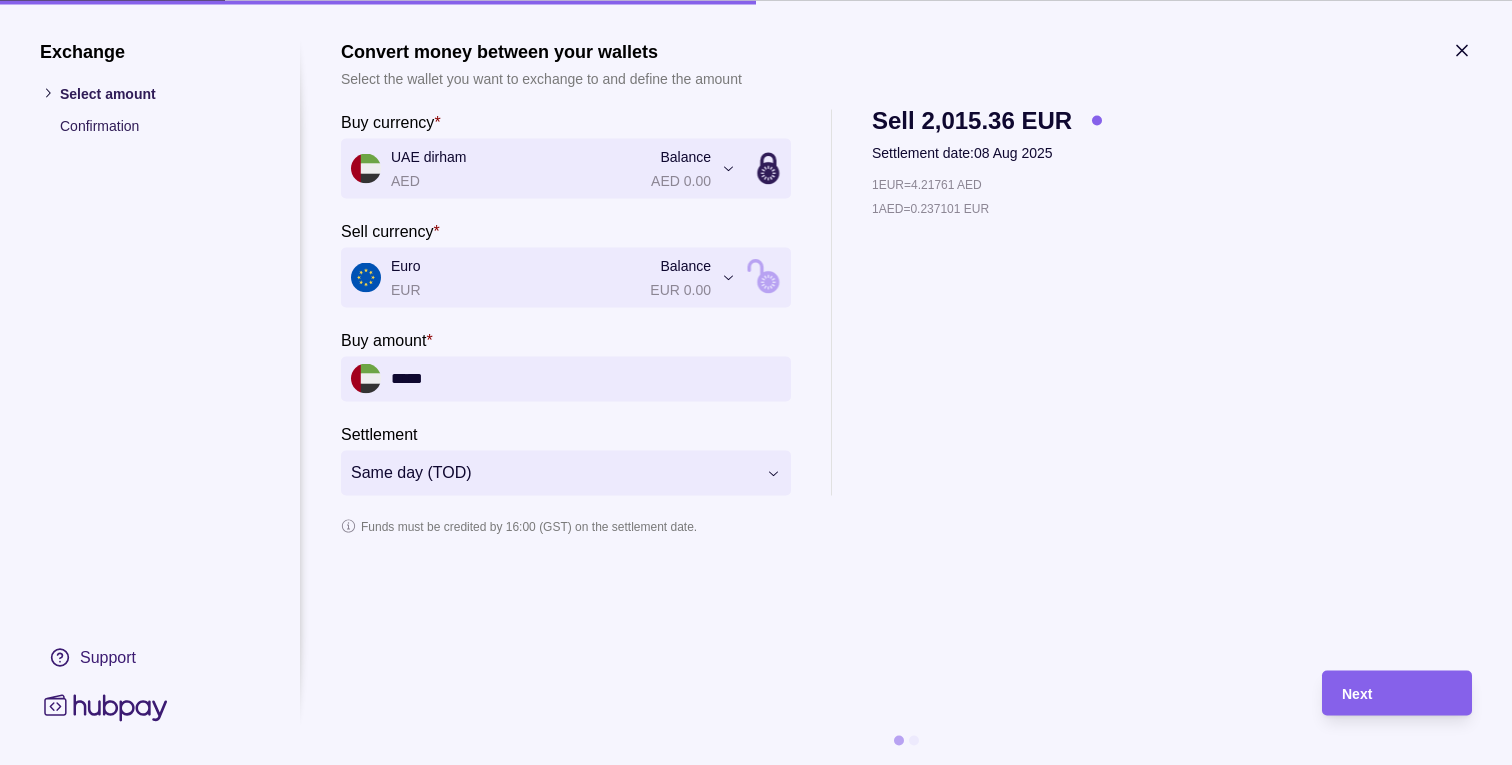 click on "1  EUR  =  4.21761   AED 1  AED  =  0.237101   EUR" at bounding box center (987, 334) 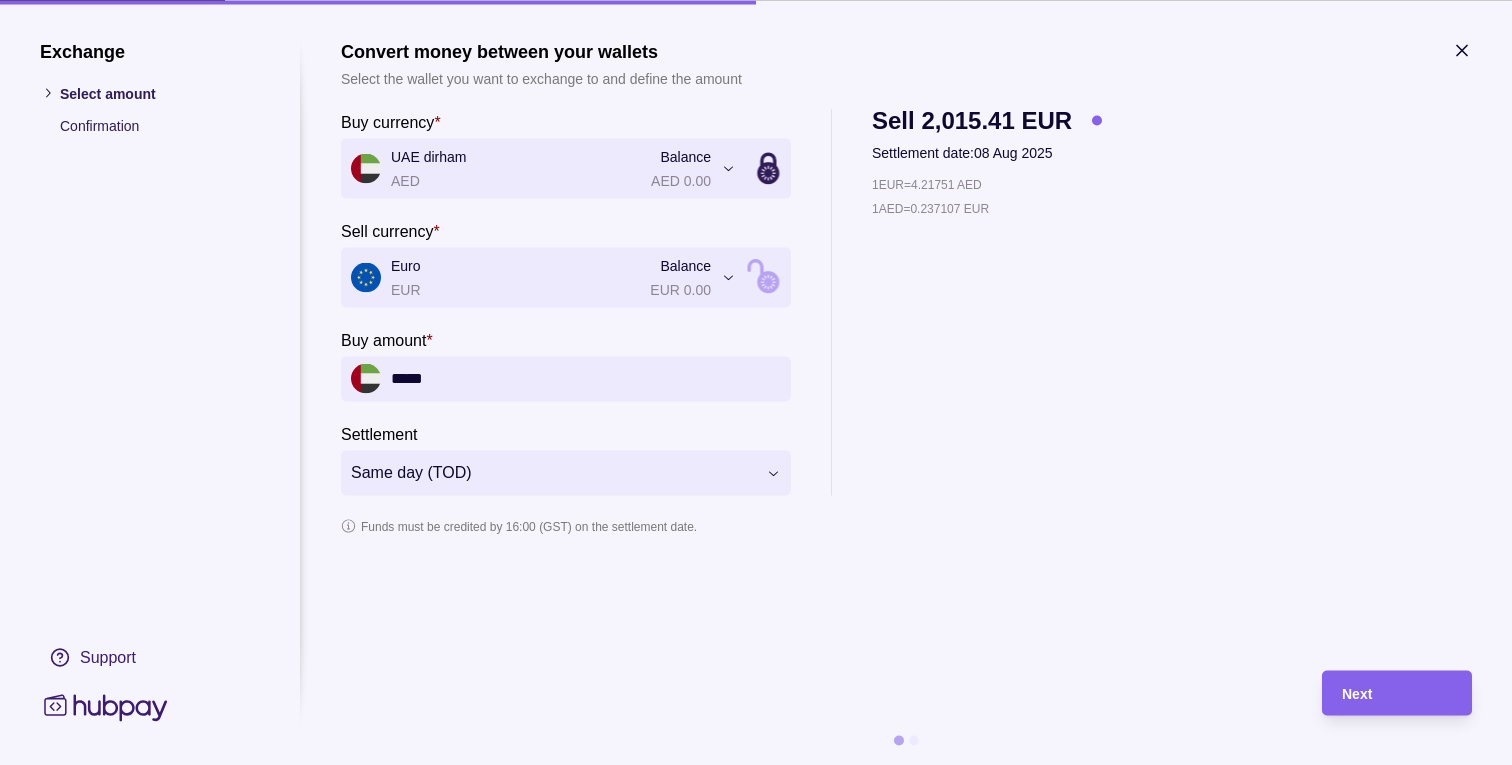 click 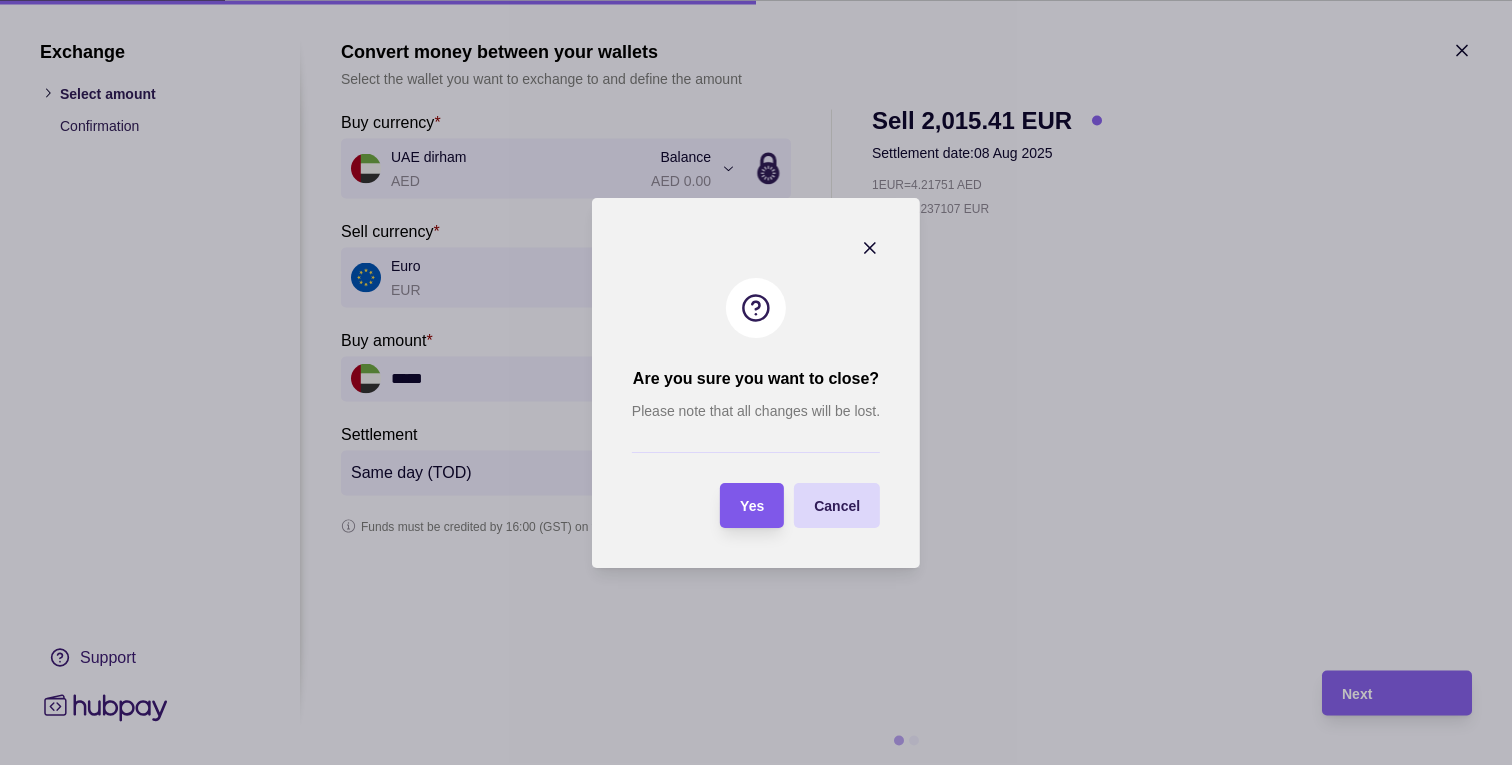 click on "Yes" at bounding box center [752, 506] 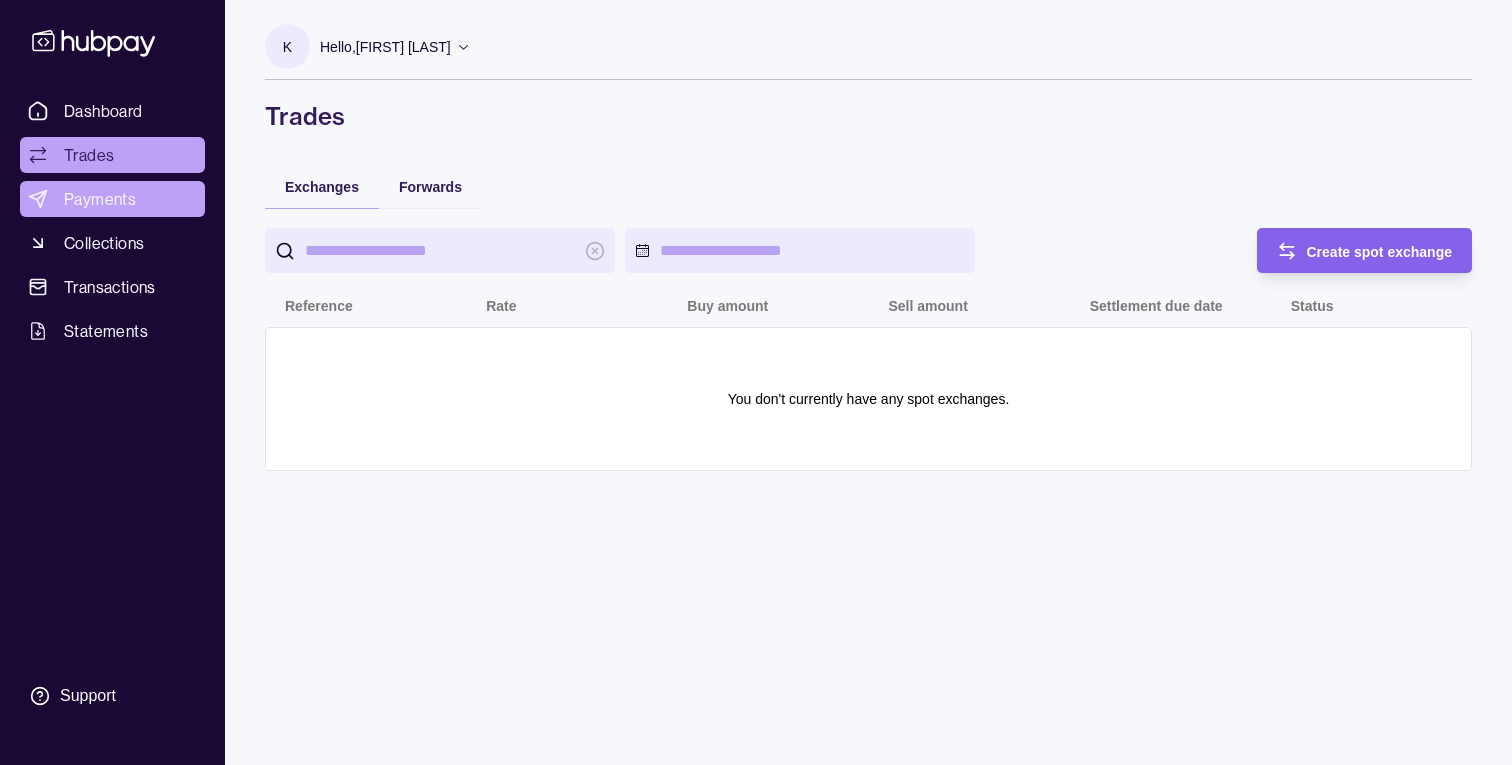 click on "Payments" at bounding box center [100, 199] 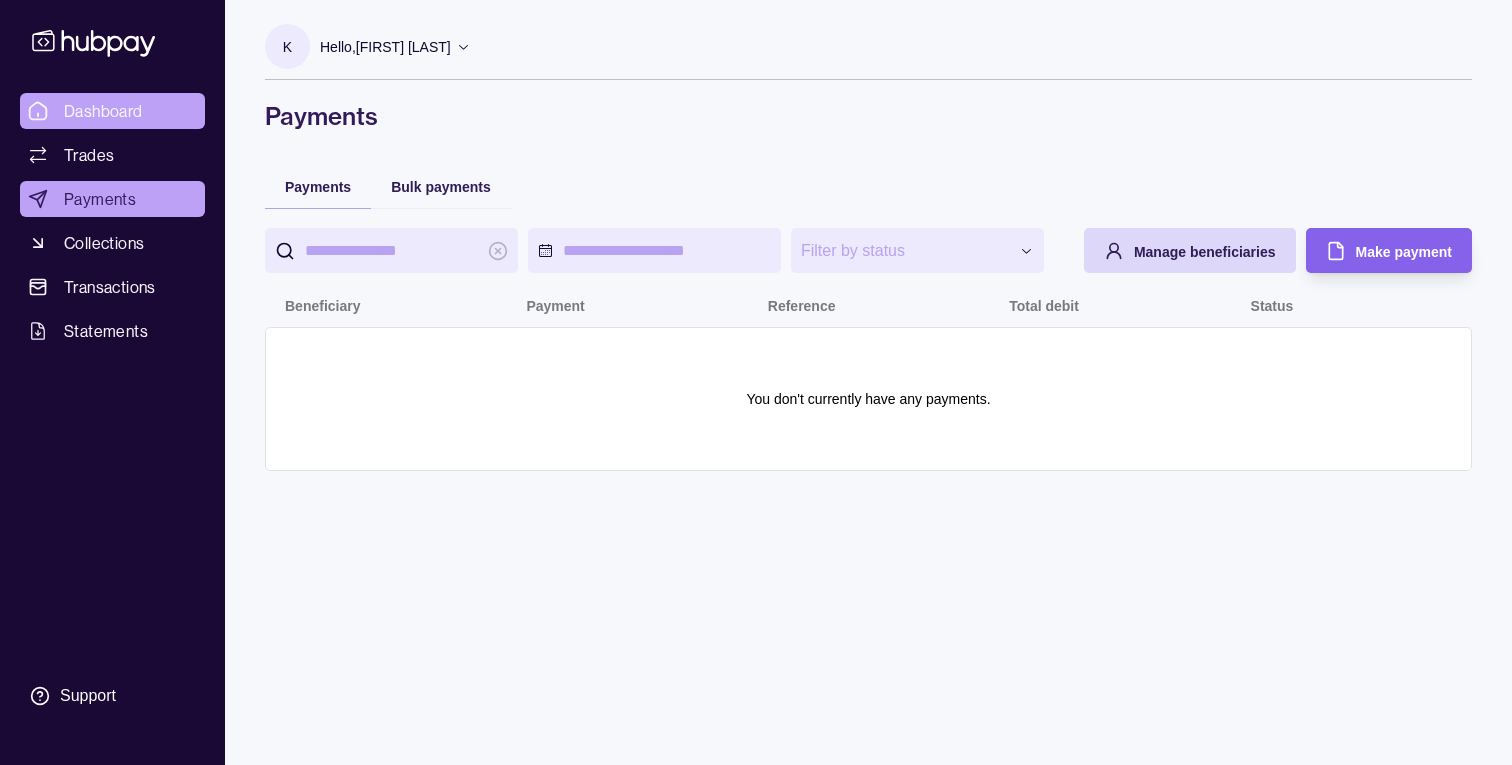 drag, startPoint x: 131, startPoint y: 98, endPoint x: 148, endPoint y: 103, distance: 17.720045 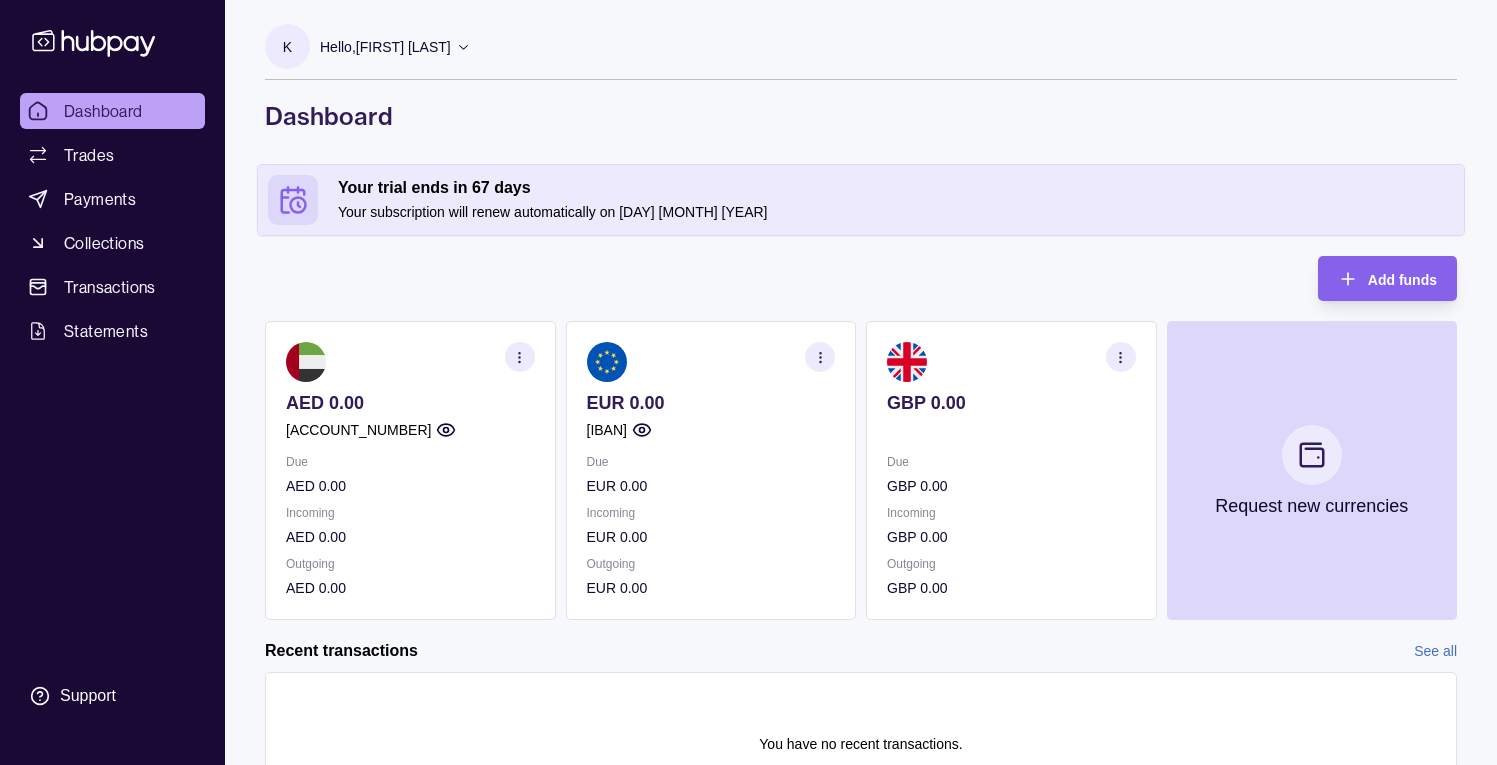 click 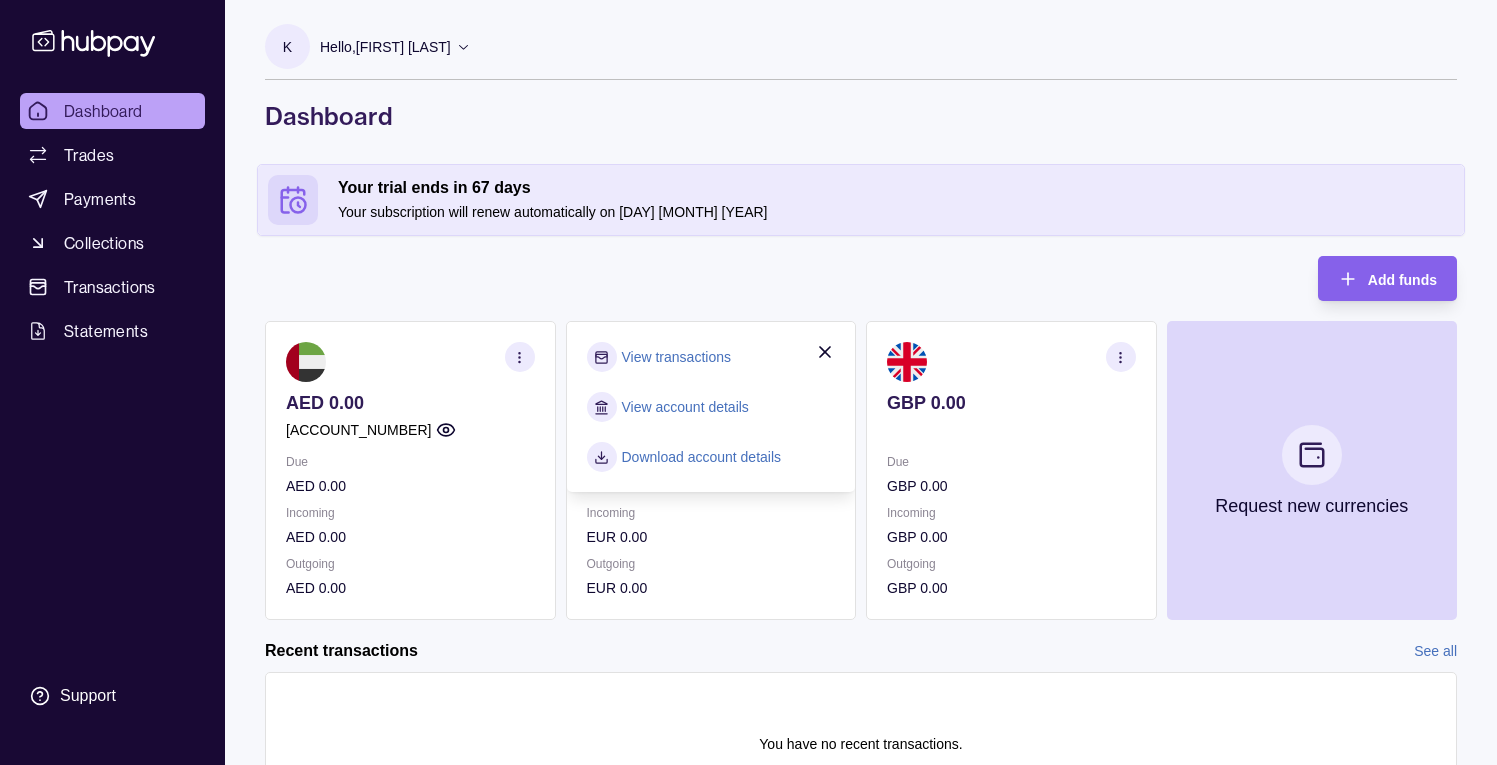 click on "Add funds AED 0.00 AE100960000536060001348 Due AED 0.00 Incoming AED 0.00 Outgoing AED 0.00 EUR 0.00 GB51TCCL04140486994491 Due EUR 0.00 Incoming EUR 0.00 Outgoing EUR 0.00 View transactions View account details Download account details GBP 0.00                                                                                                               Due GBP 0.00 Incoming GBP 0.00 Outgoing GBP 0.00 Request new currencies" at bounding box center (861, 438) 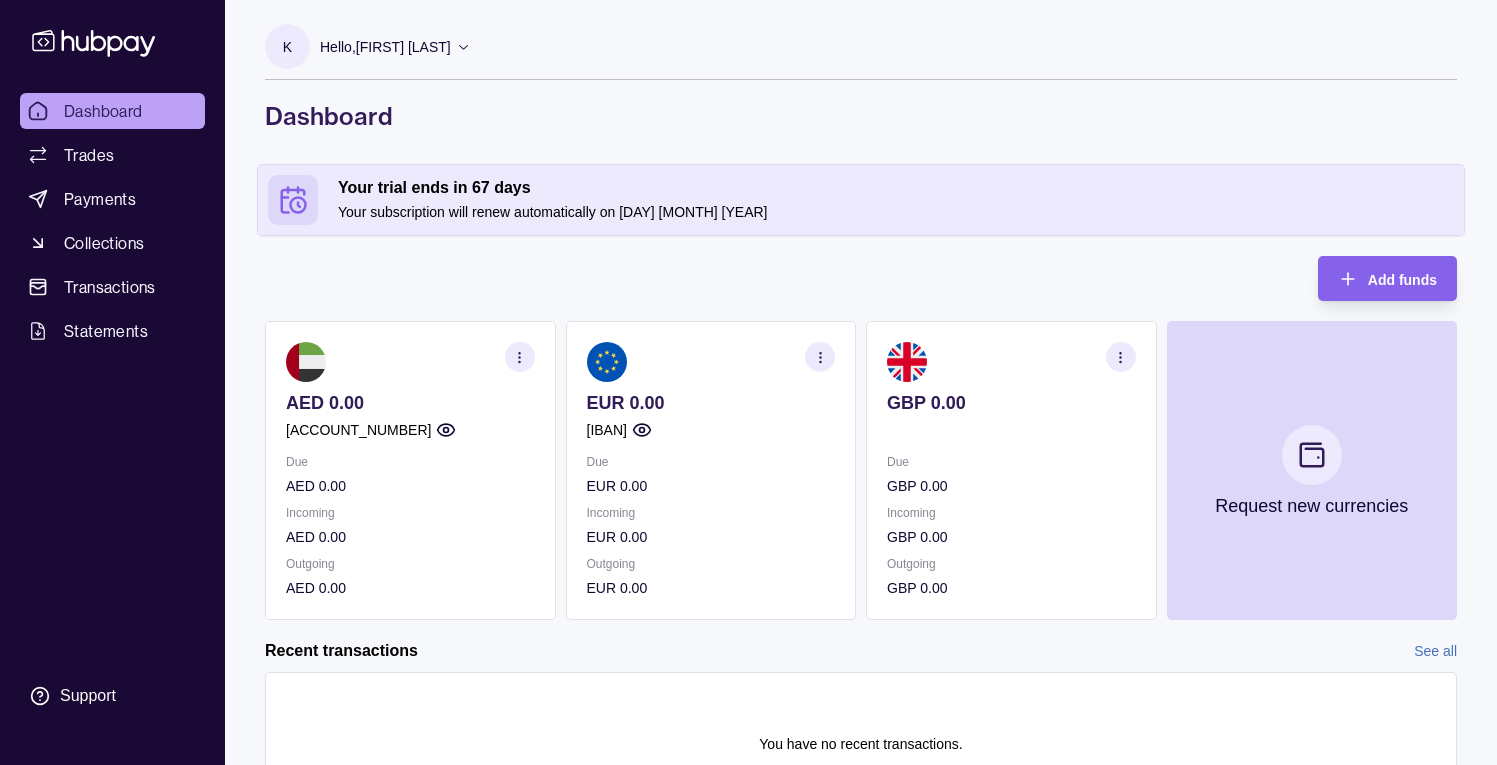 click on "[IBAN]" at bounding box center (711, 430) 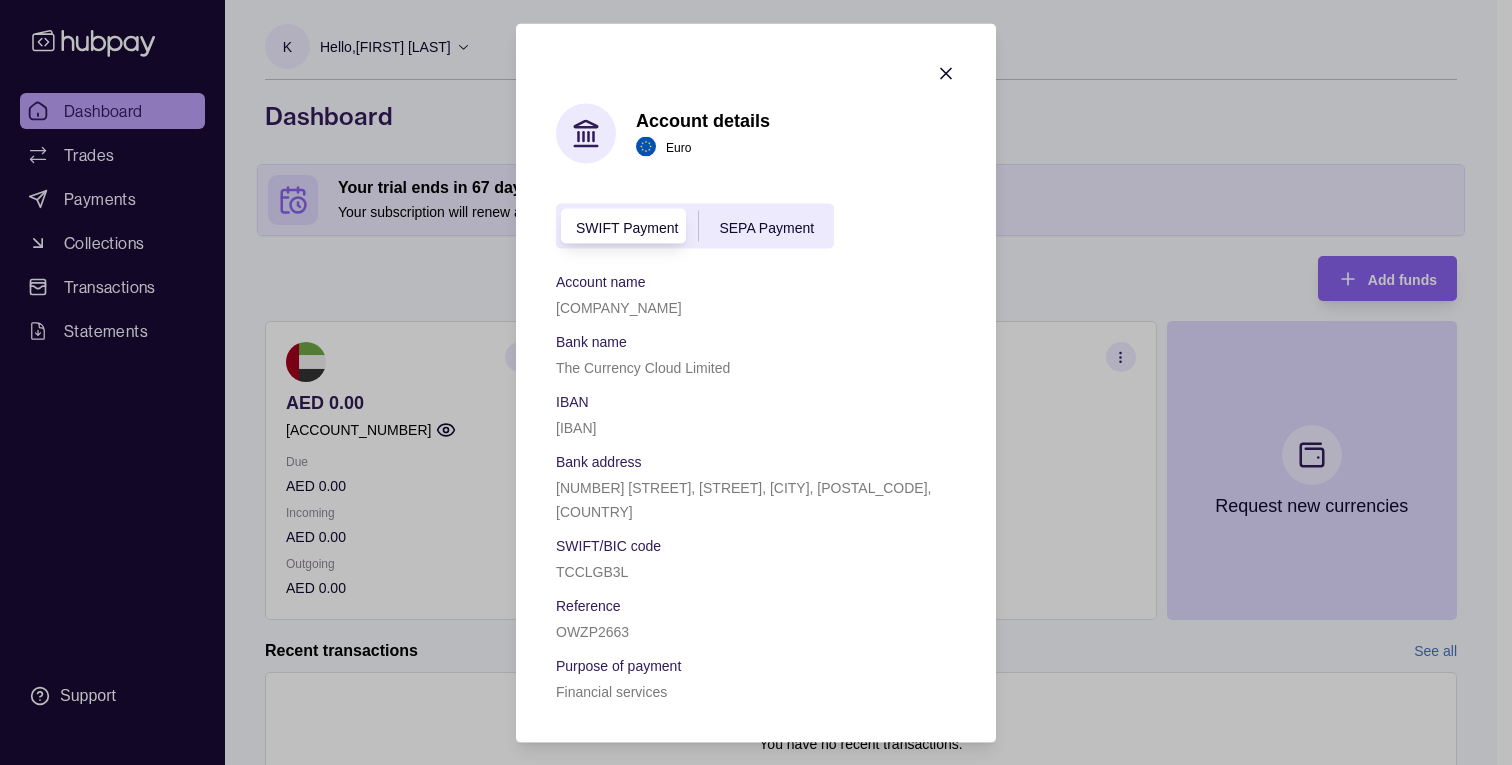 click on "TCCLGB3L" at bounding box center [592, 571] 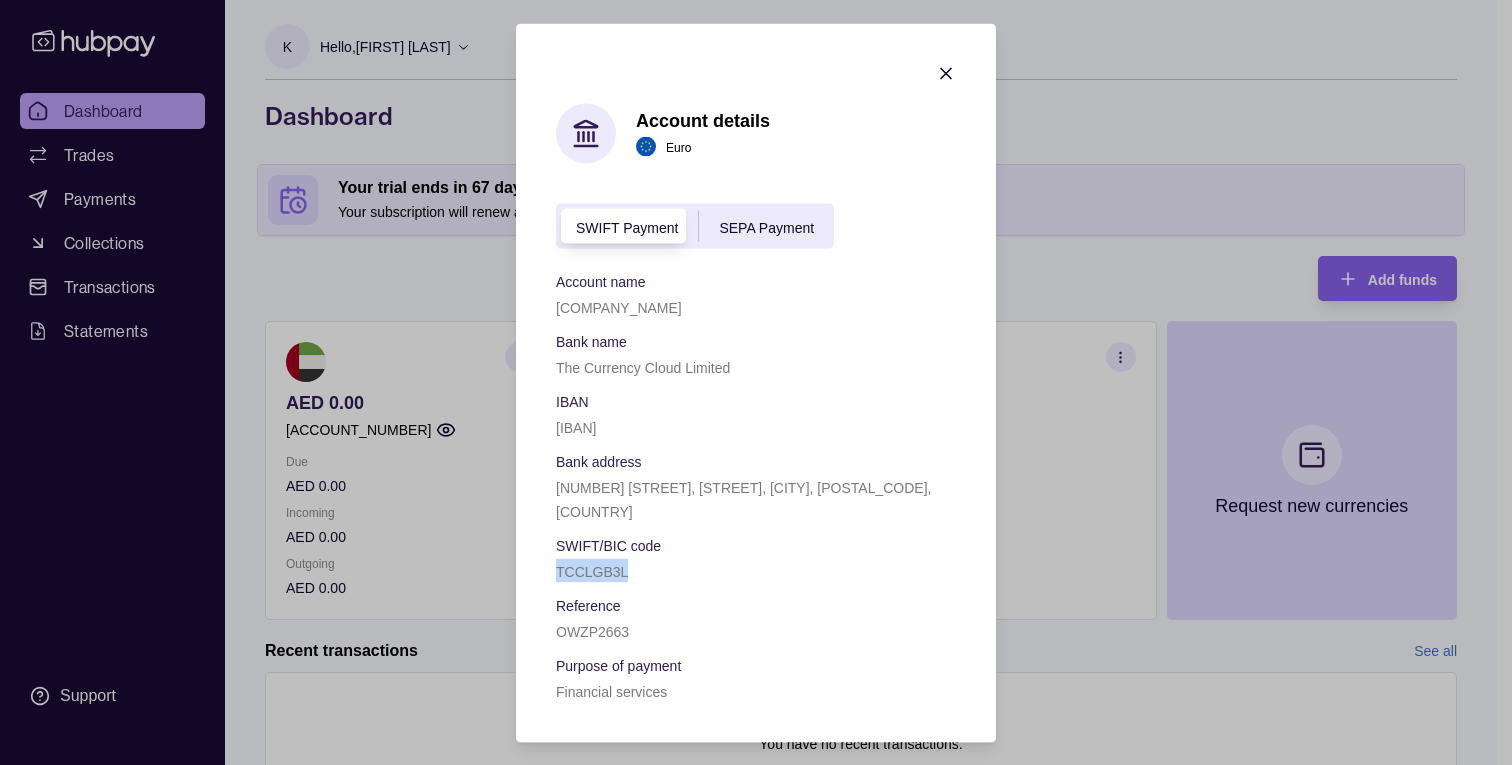 click on "TCCLGB3L" at bounding box center (592, 571) 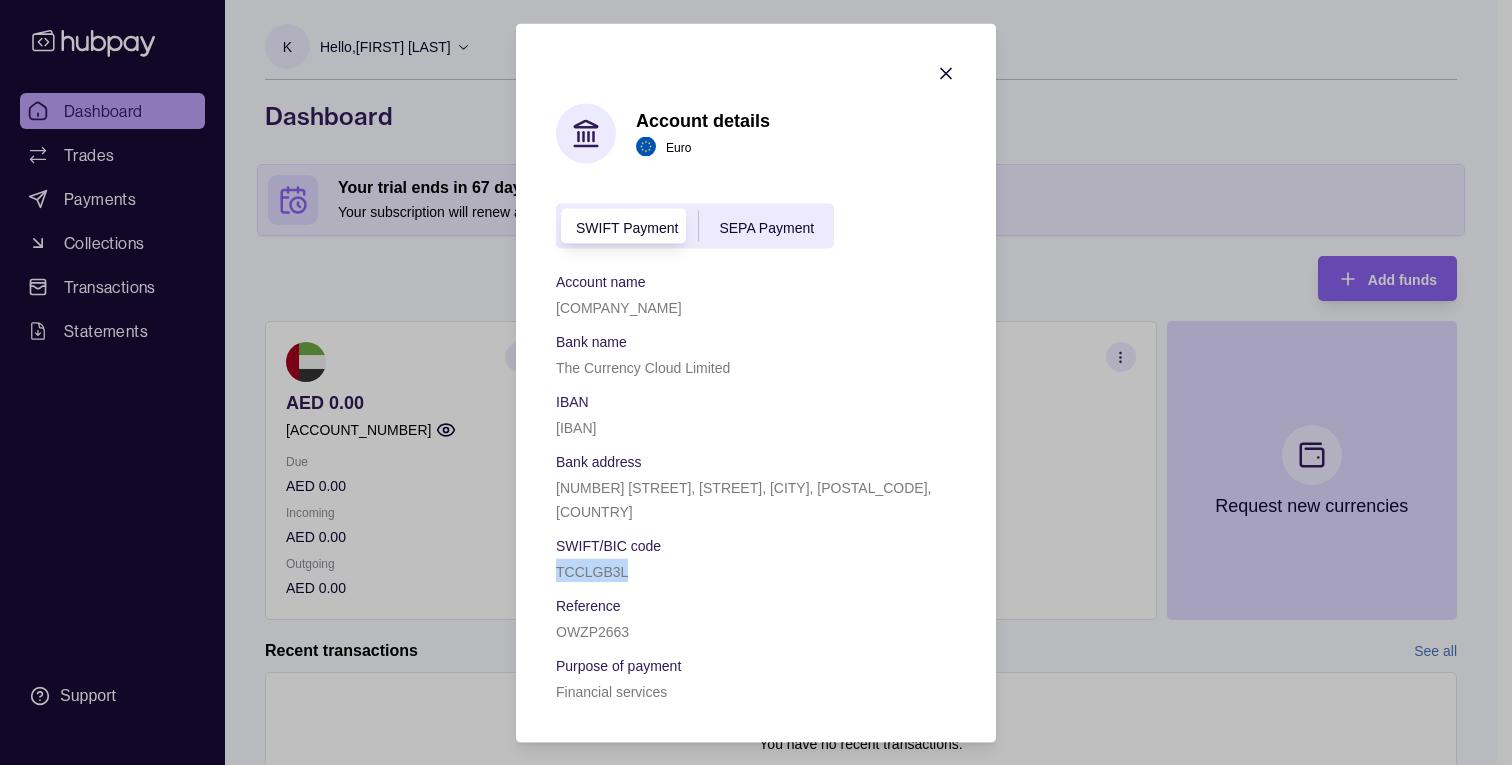copy on "TCCLGB3L" 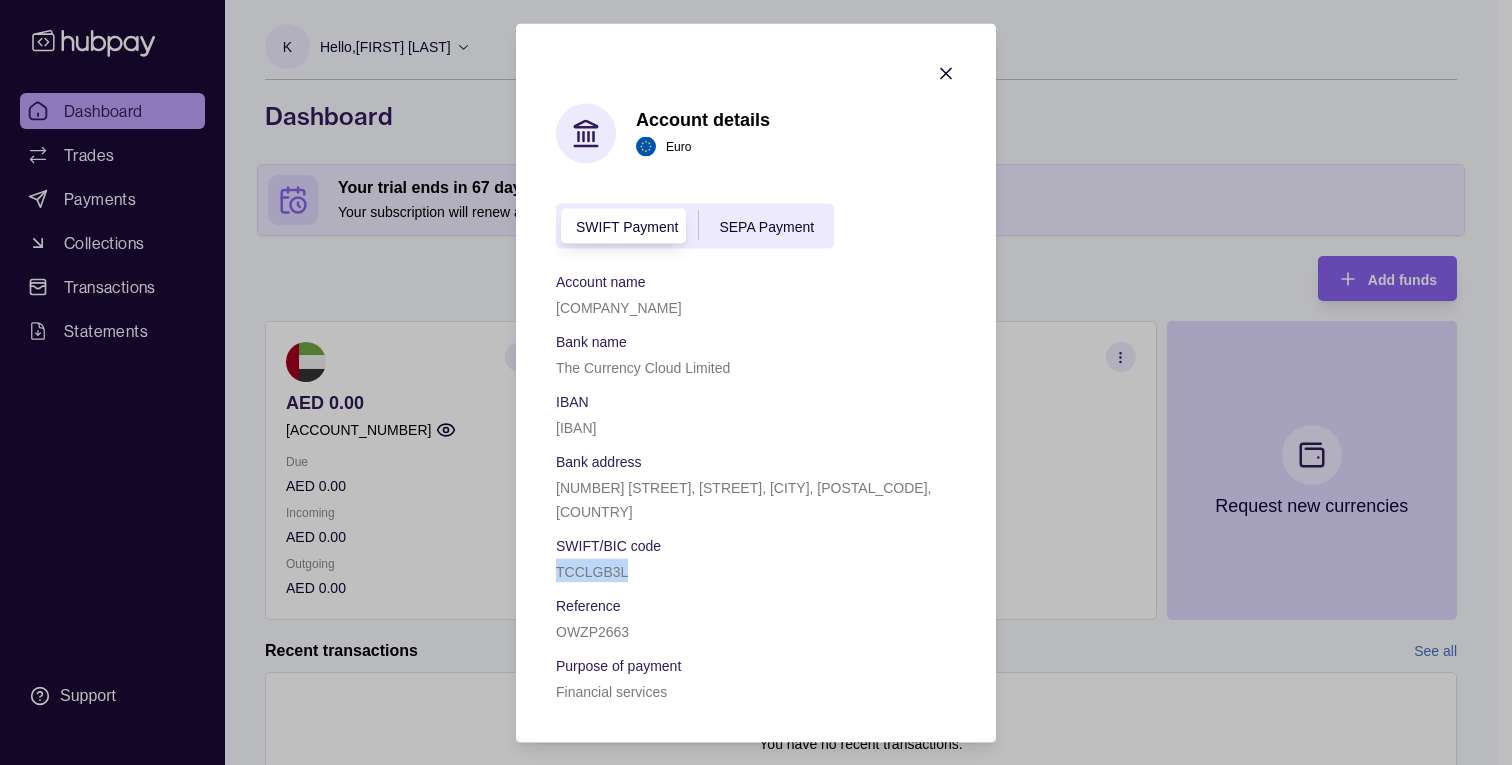 click on "SEPA Payment" at bounding box center [766, 227] 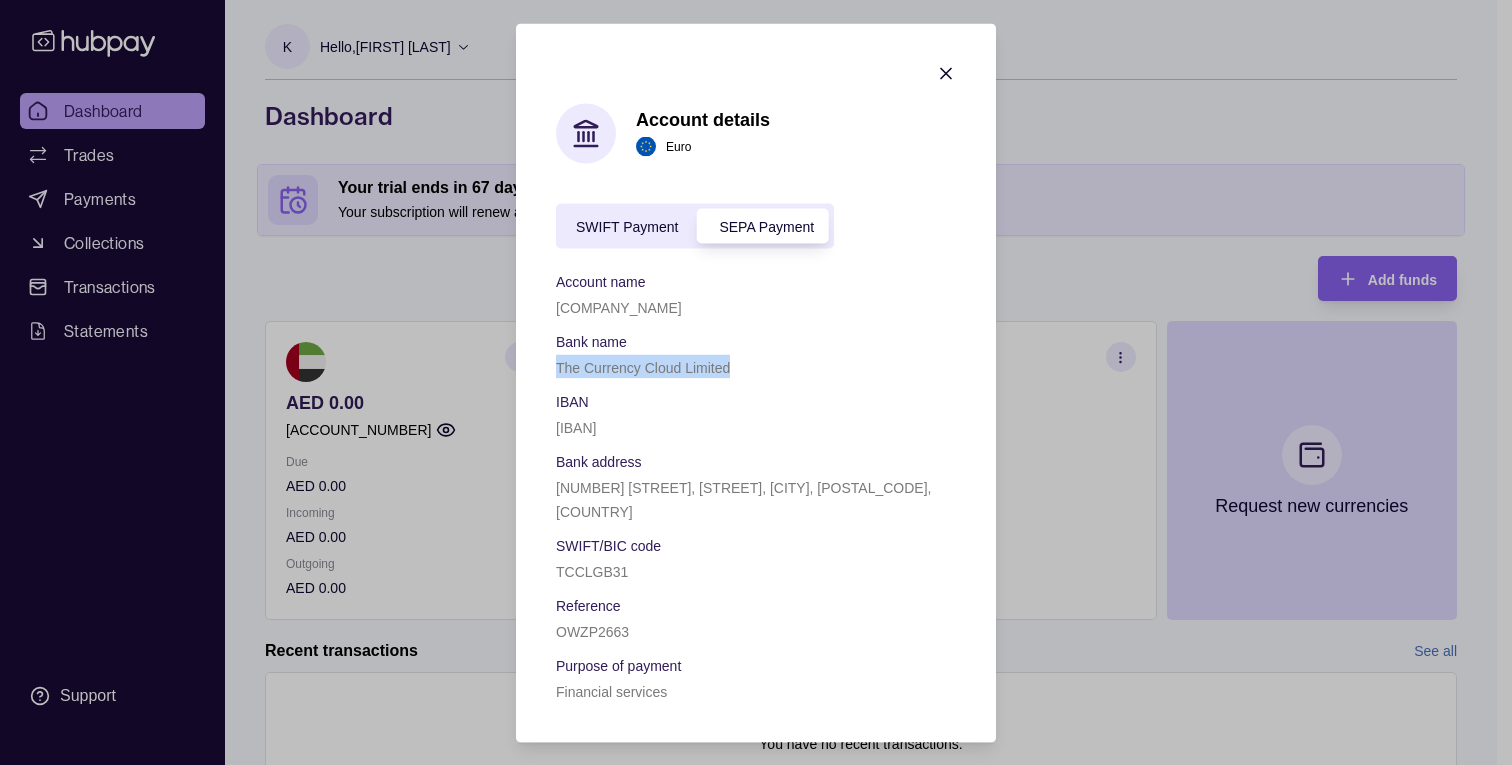 drag, startPoint x: 732, startPoint y: 377, endPoint x: 557, endPoint y: 378, distance: 175.00285 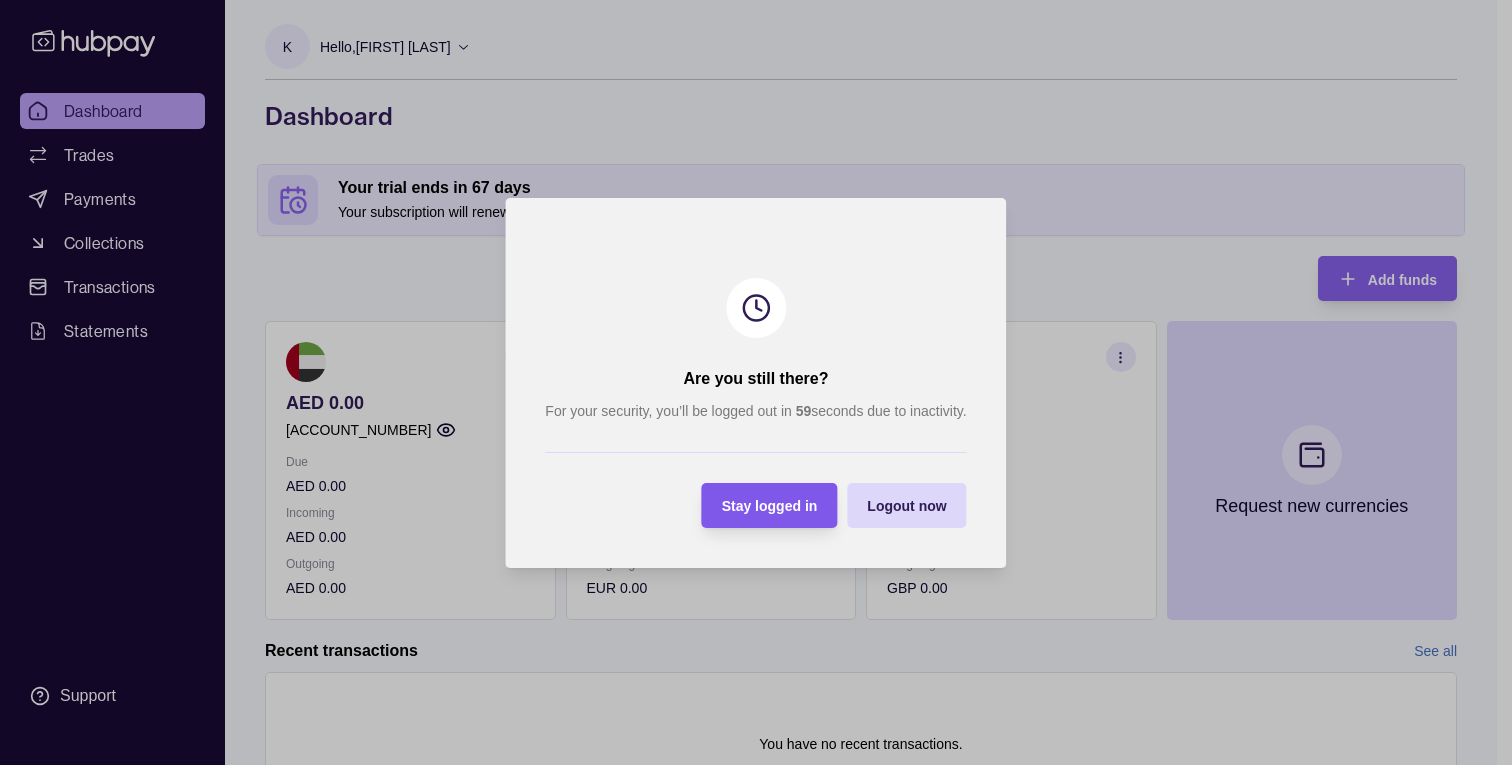 click on "Stay logged in" at bounding box center [770, 505] 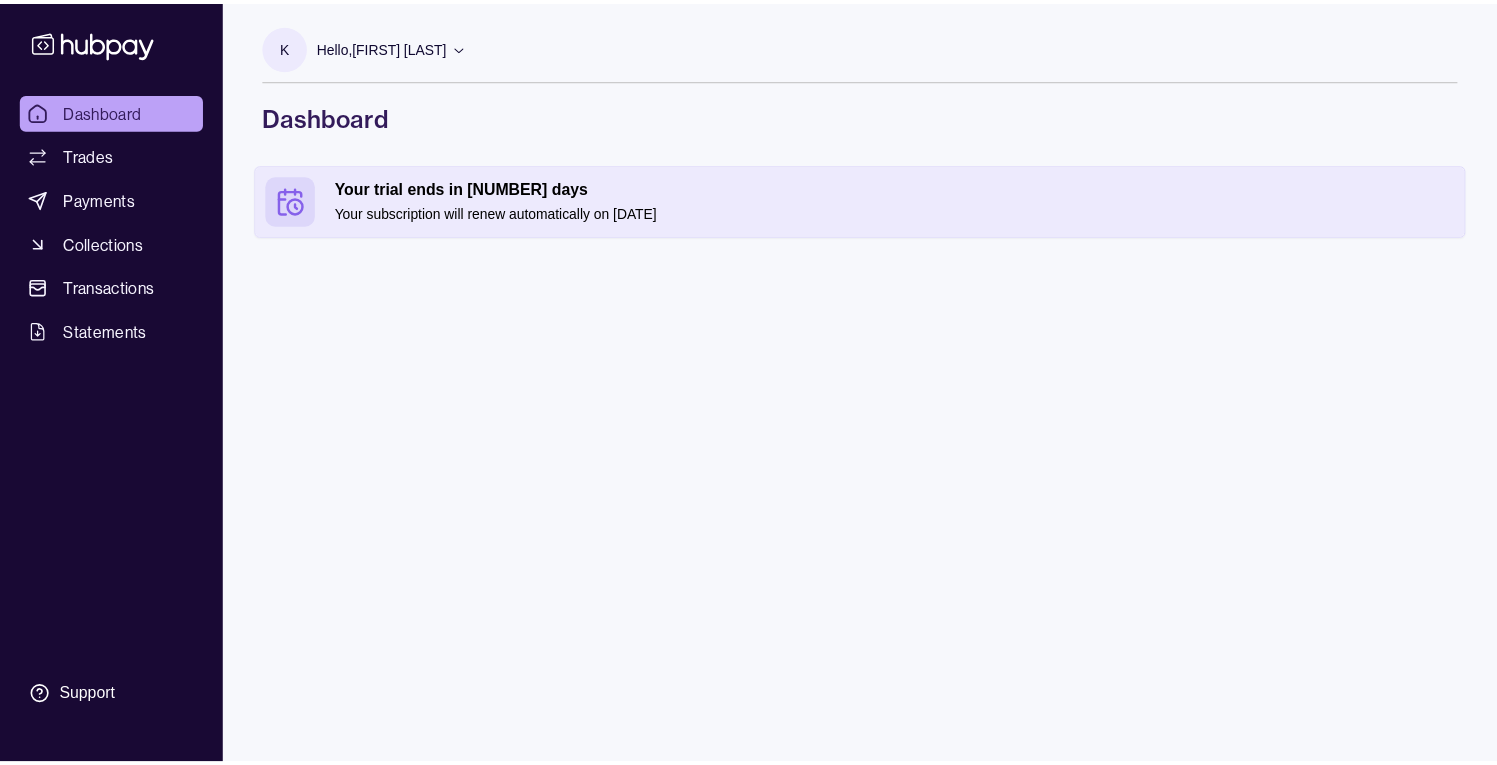 scroll, scrollTop: 0, scrollLeft: 0, axis: both 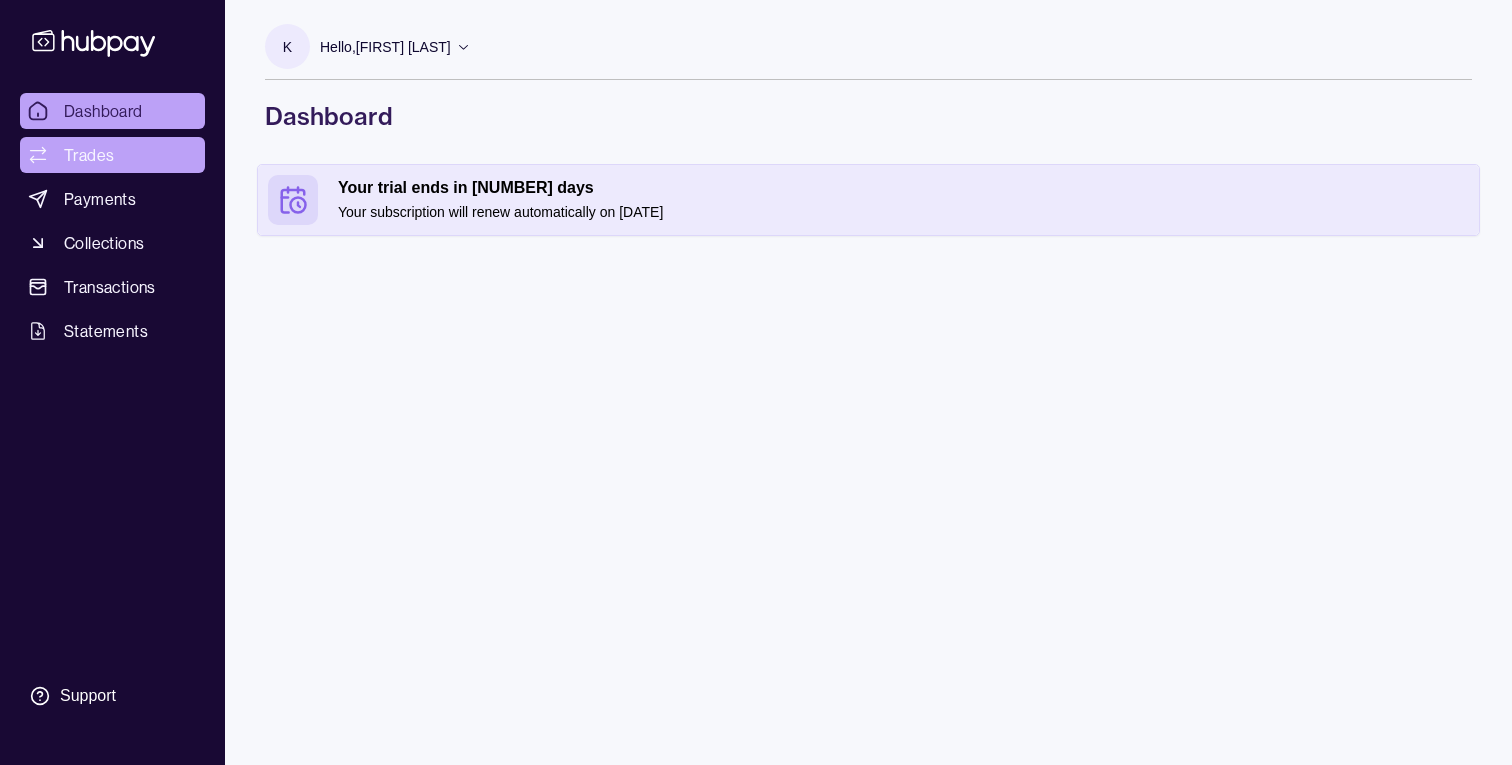 click on "Trades" at bounding box center [112, 155] 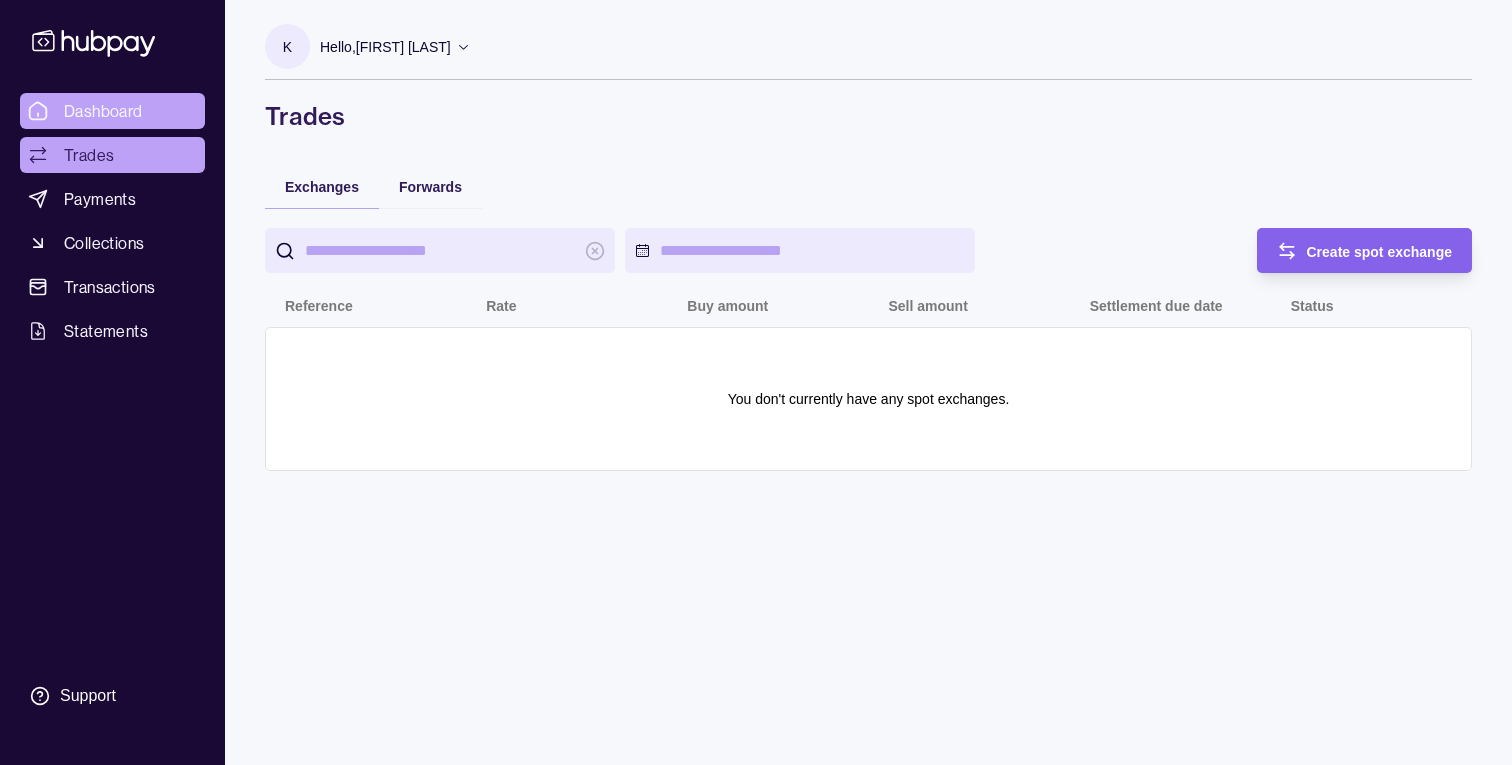 click on "Dashboard" at bounding box center [112, 111] 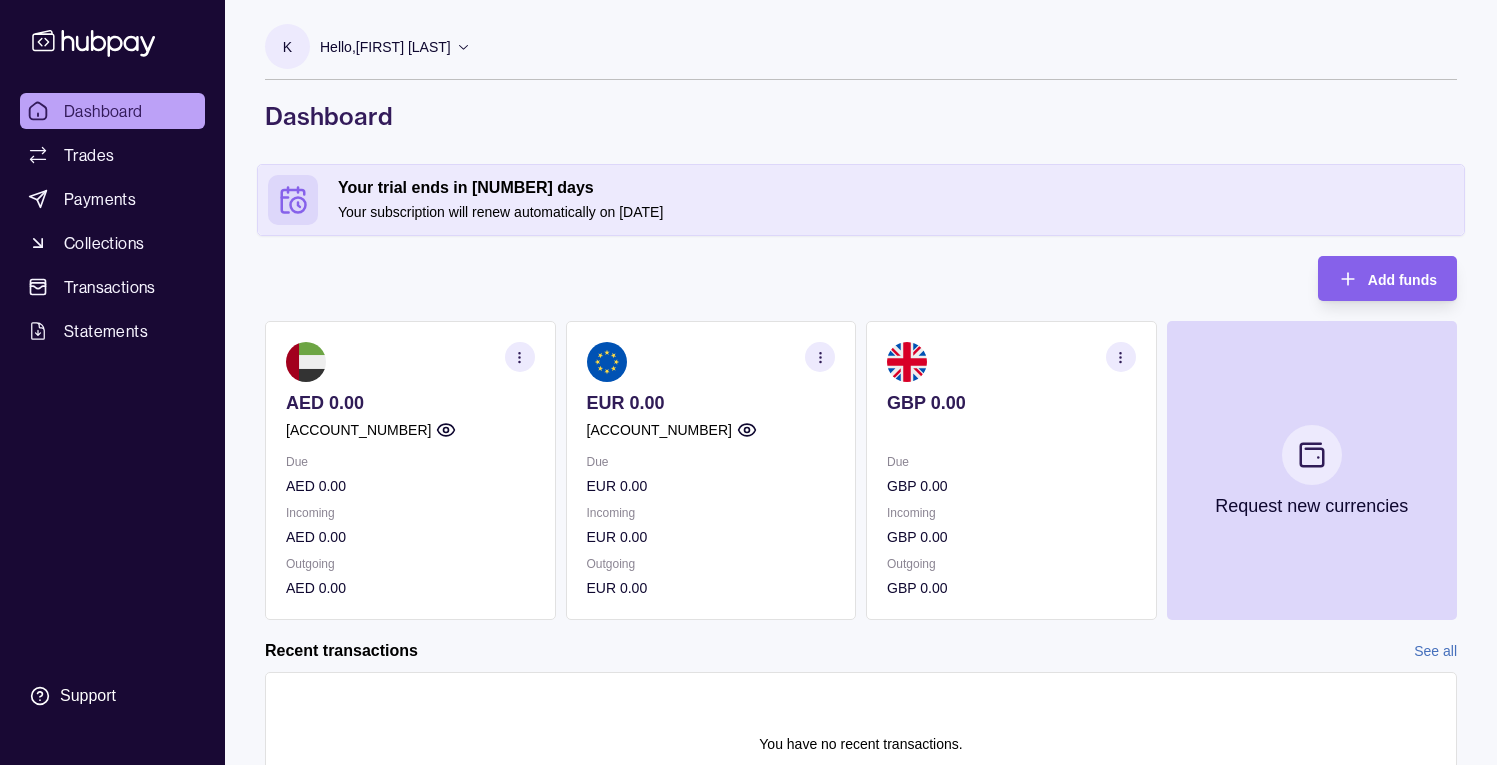 click 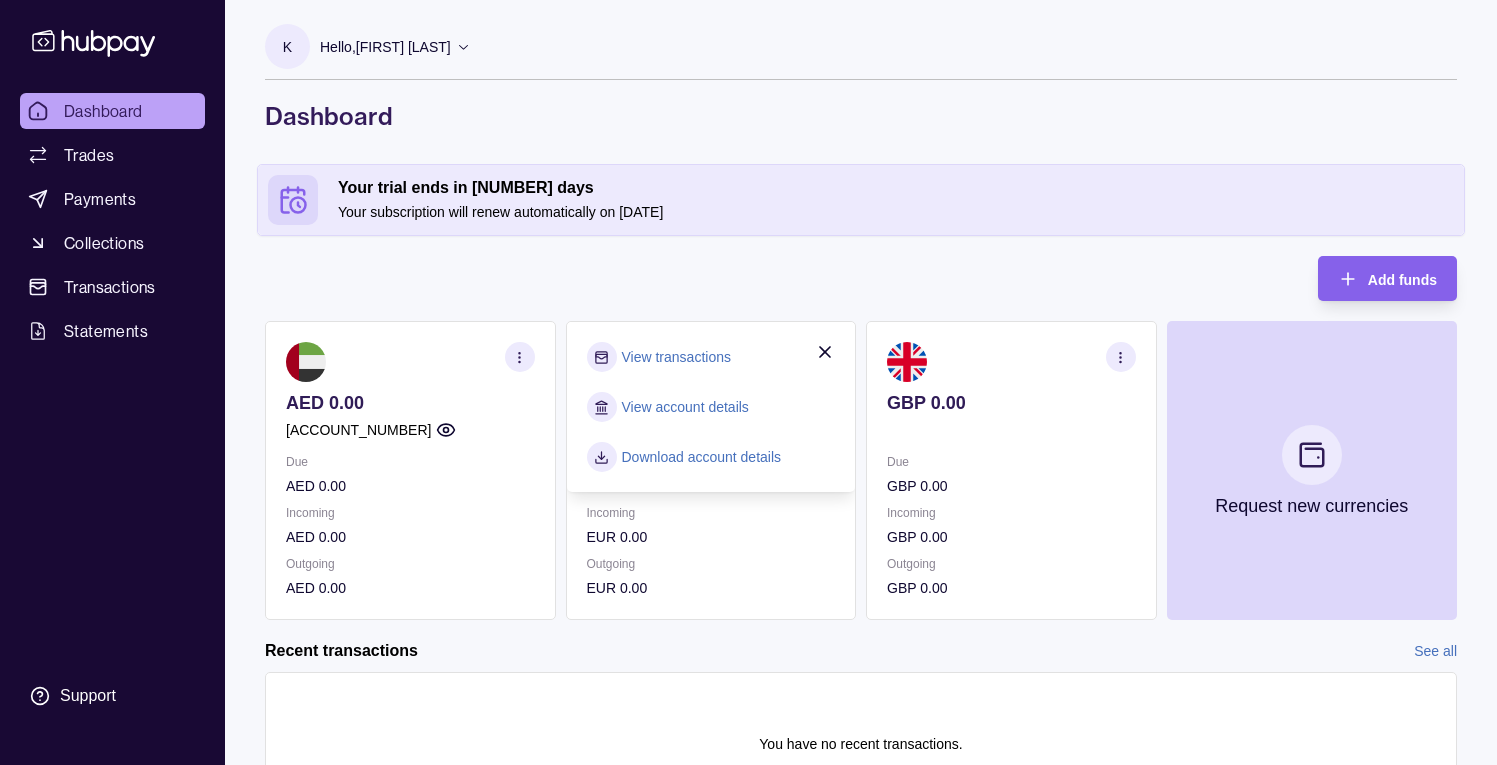 click on "Add funds AED 0.00 AE100960000536060001348 Due AED 0.00 Incoming AED 0.00 Outgoing AED 0.00 EUR 0.00 GB51TCCL04140486994491 Due EUR 0.00 Incoming EUR 0.00 Outgoing EUR 0.00 View transactions View account details Download account details GBP 0.00                                                                                                               Due GBP 0.00 Incoming GBP 0.00 Outgoing GBP 0.00 Request new currencies" at bounding box center [861, 438] 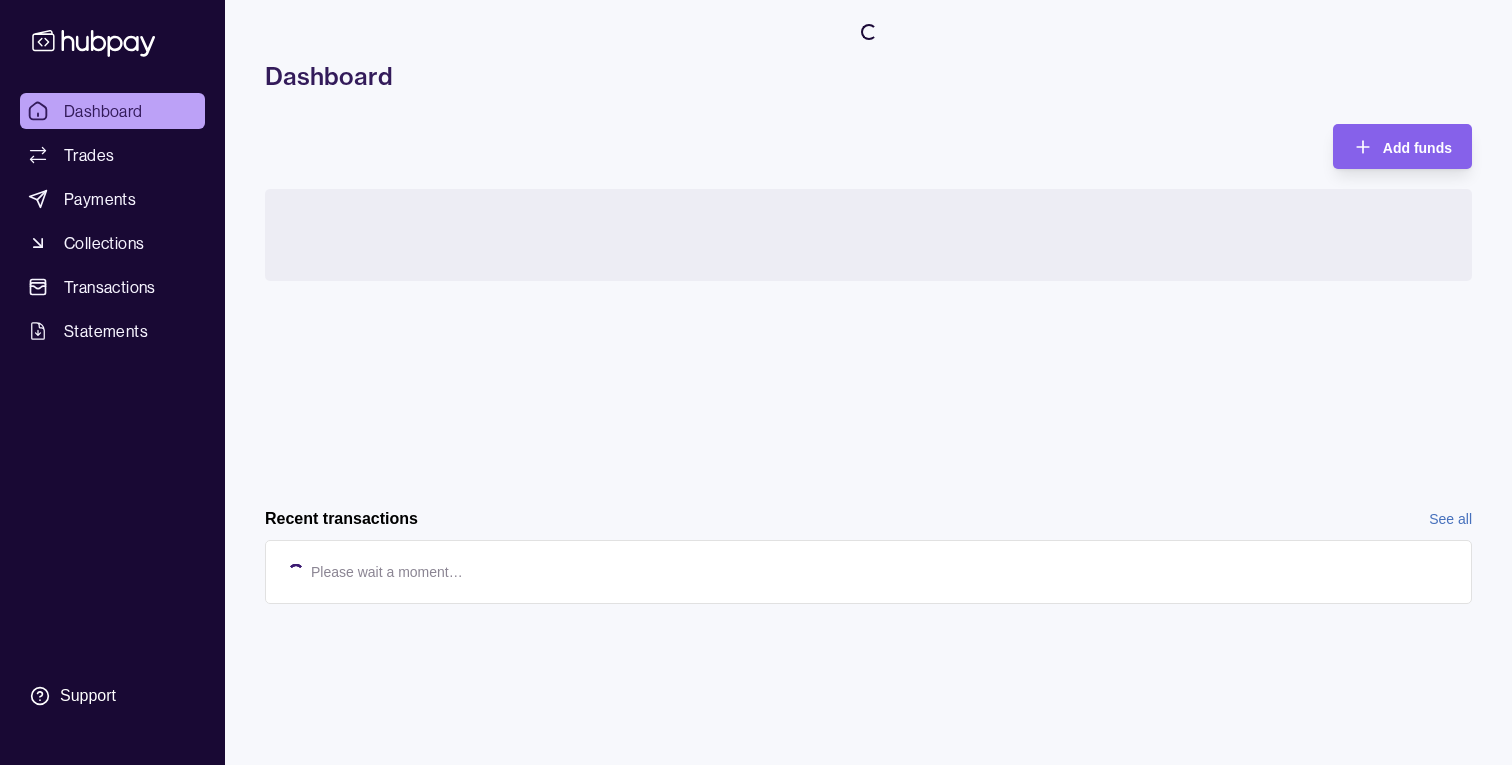 scroll, scrollTop: 0, scrollLeft: 0, axis: both 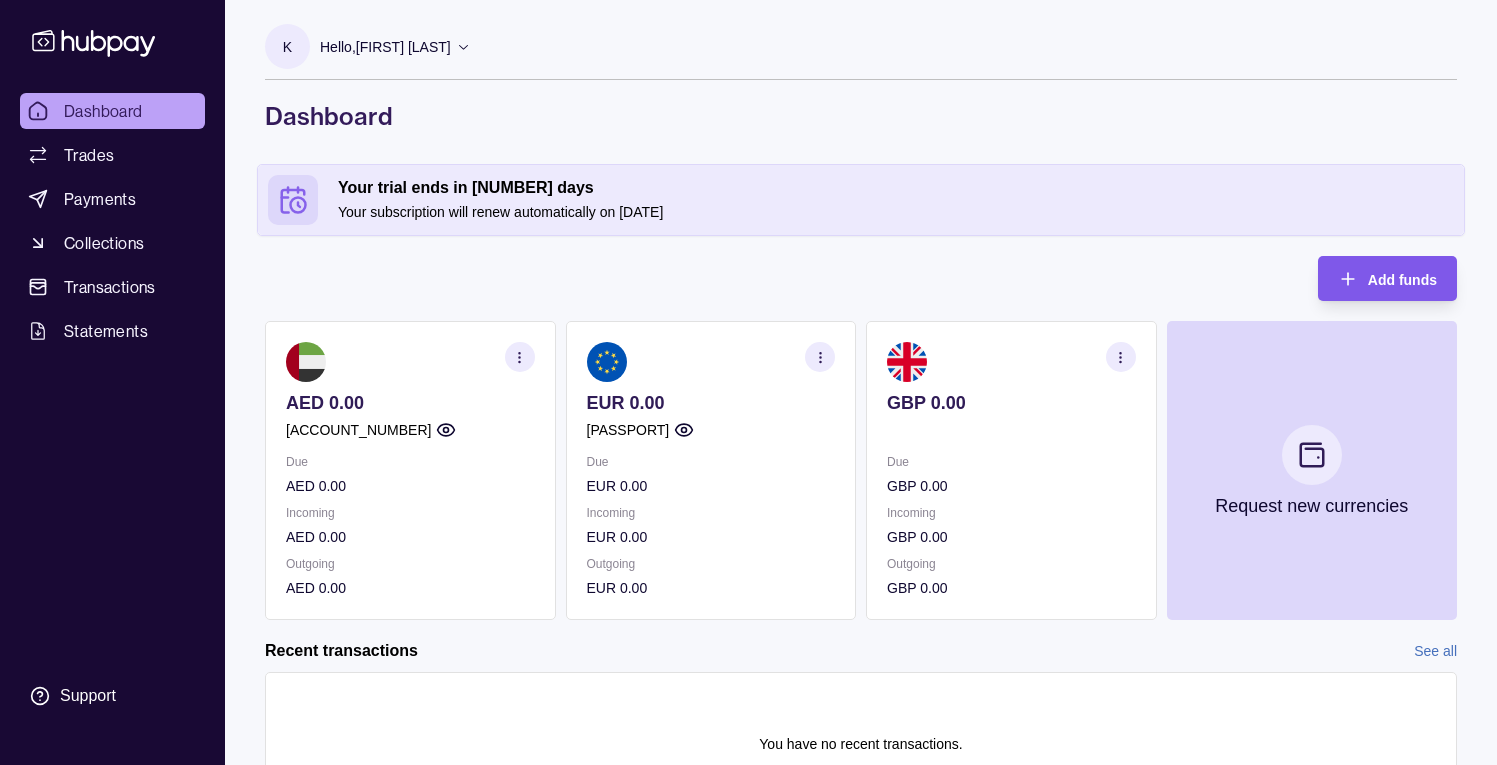 click on "Add funds" at bounding box center [1402, 279] 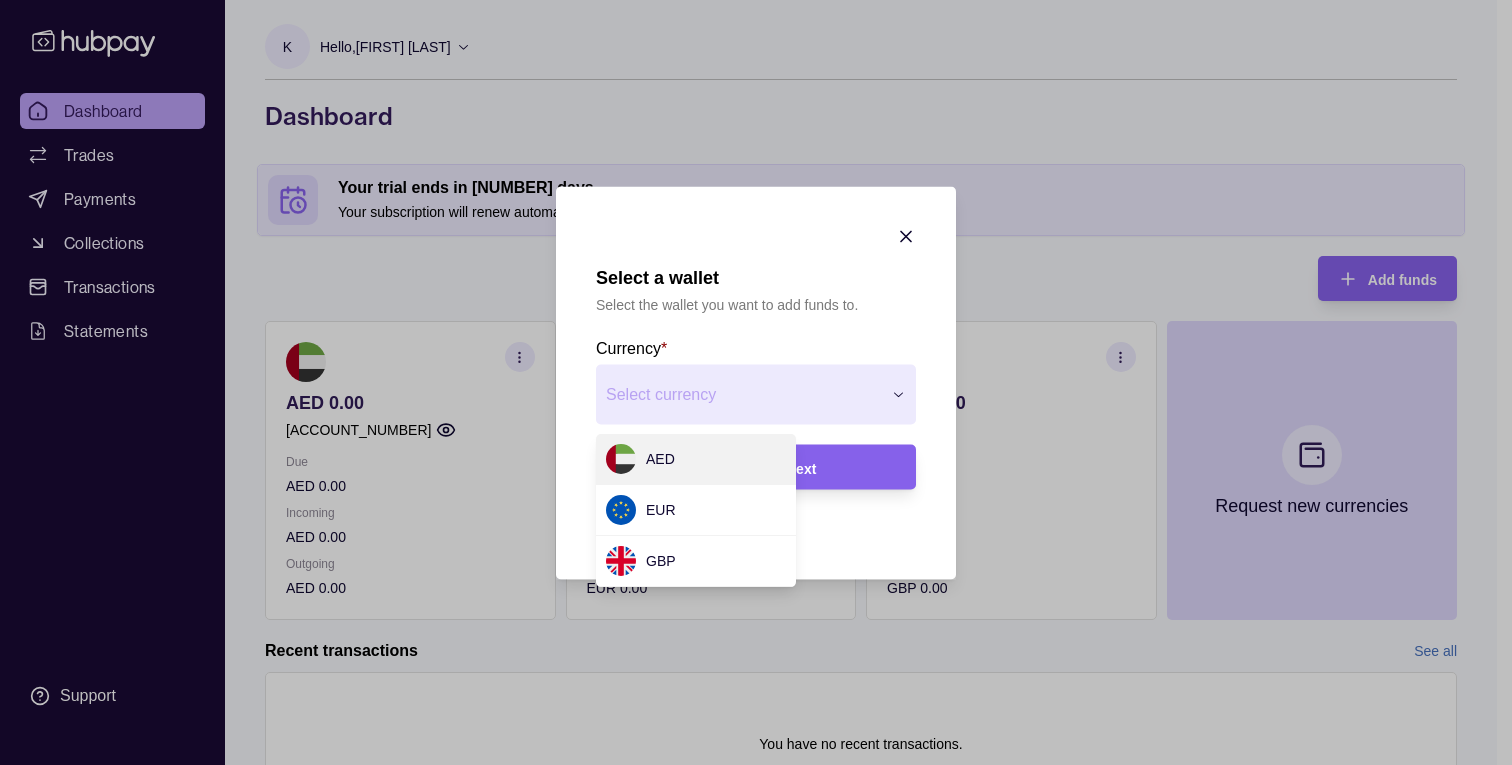 click on "Select a wallet Select the wallet you want to add funds to. Currency  * Select currency *** *** *** Next" at bounding box center (748, 880) 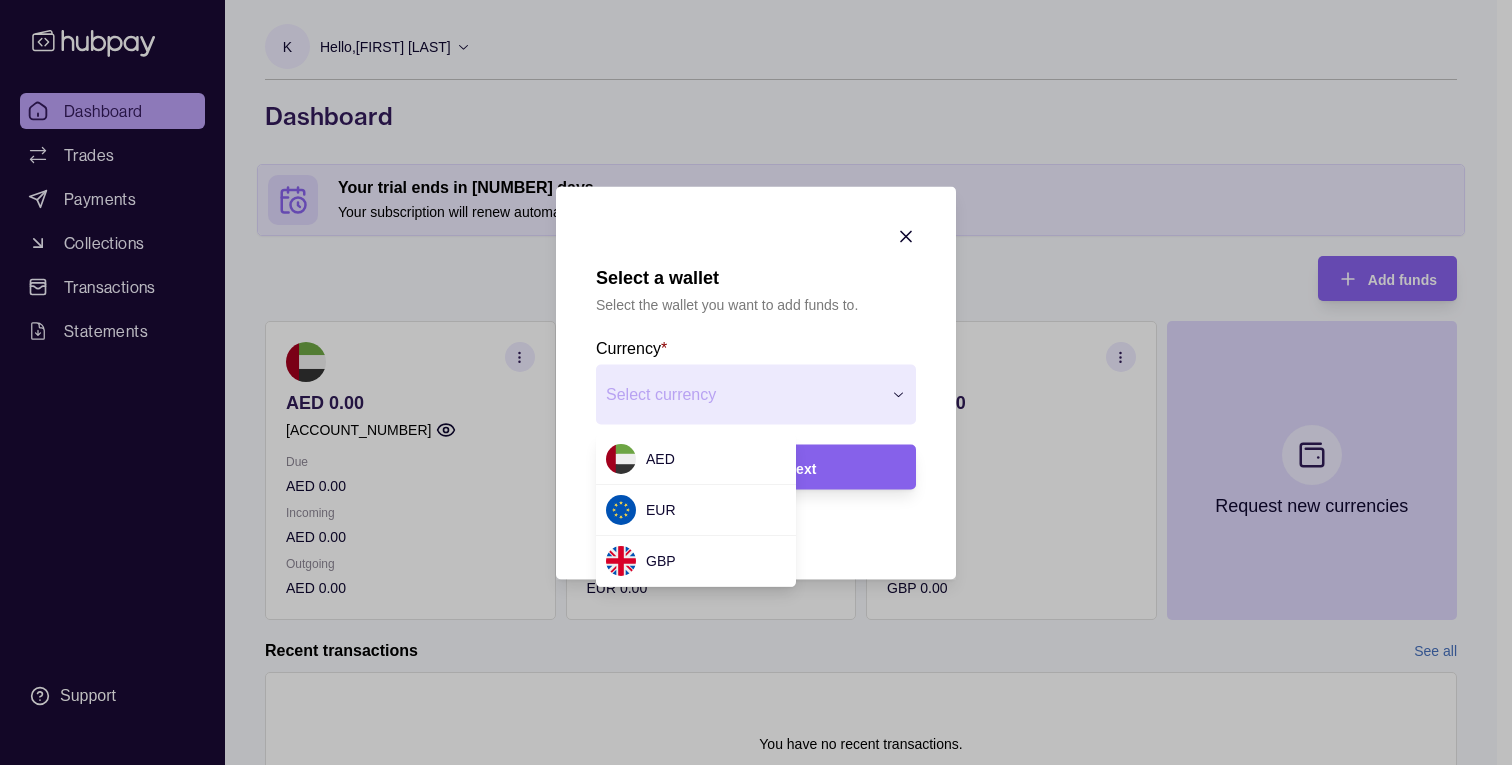 click on "Select a wallet Select the wallet you want to add funds to. Currency  * Select currency *** *** *** Next" at bounding box center [748, 880] 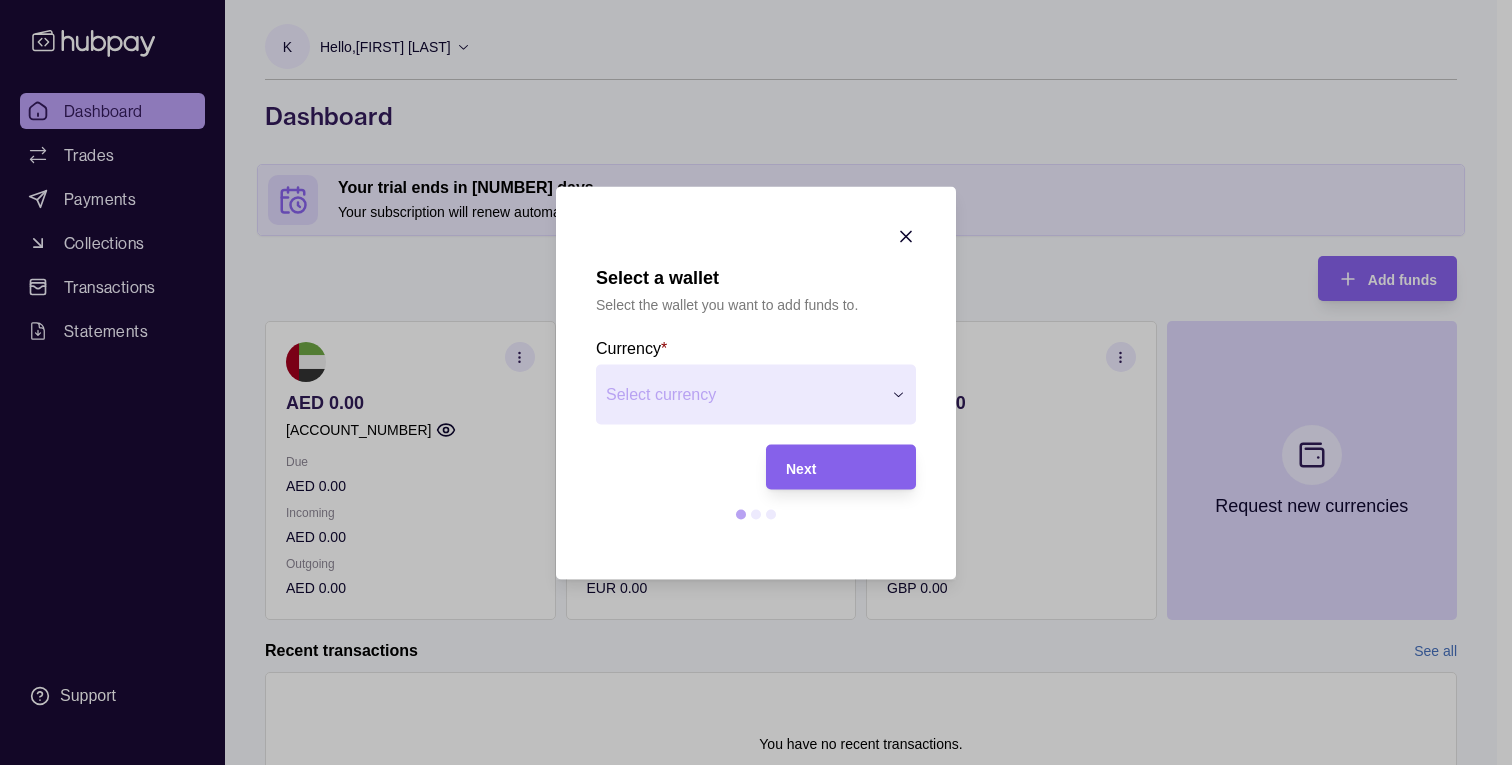 click 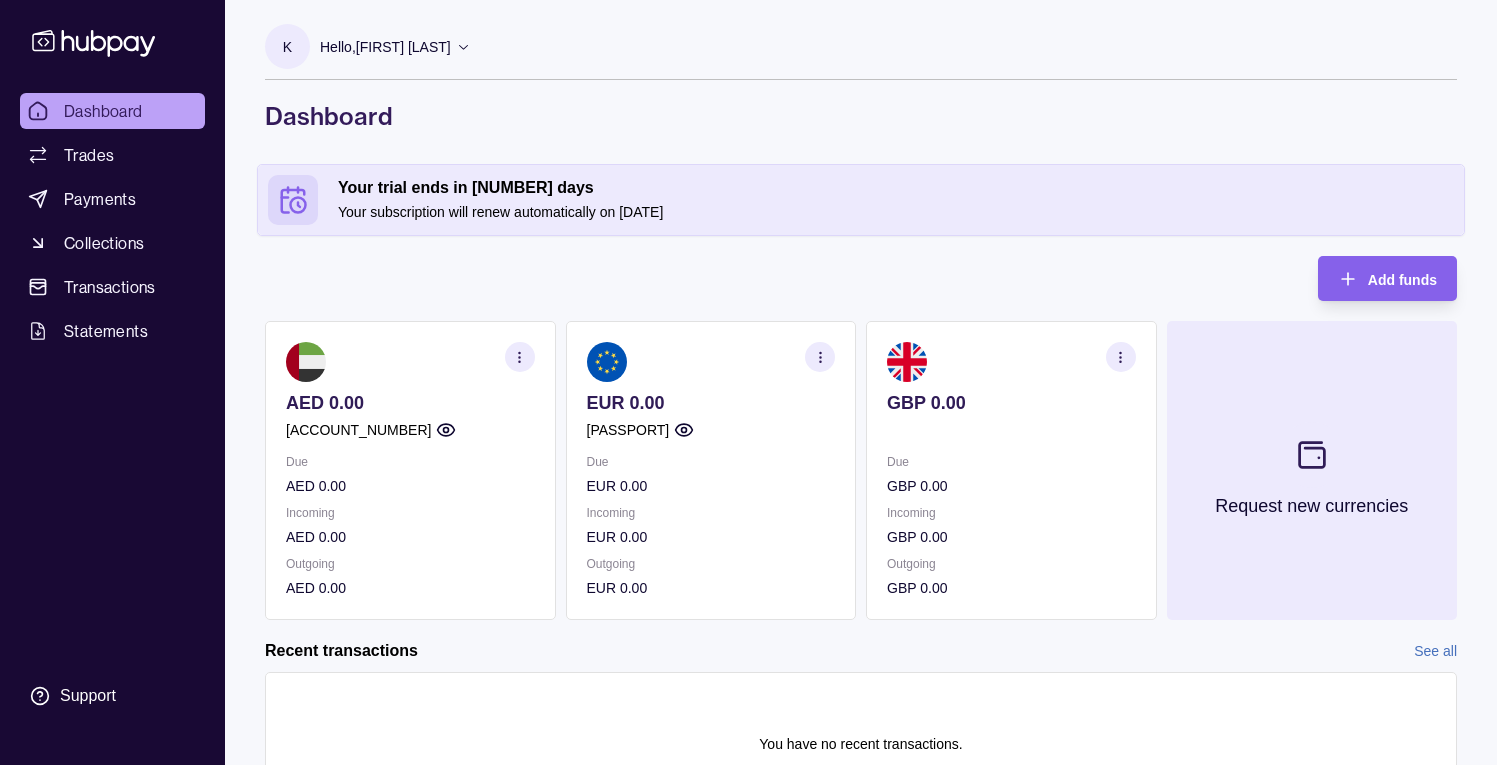 click on "Request new currencies" at bounding box center [1312, 470] 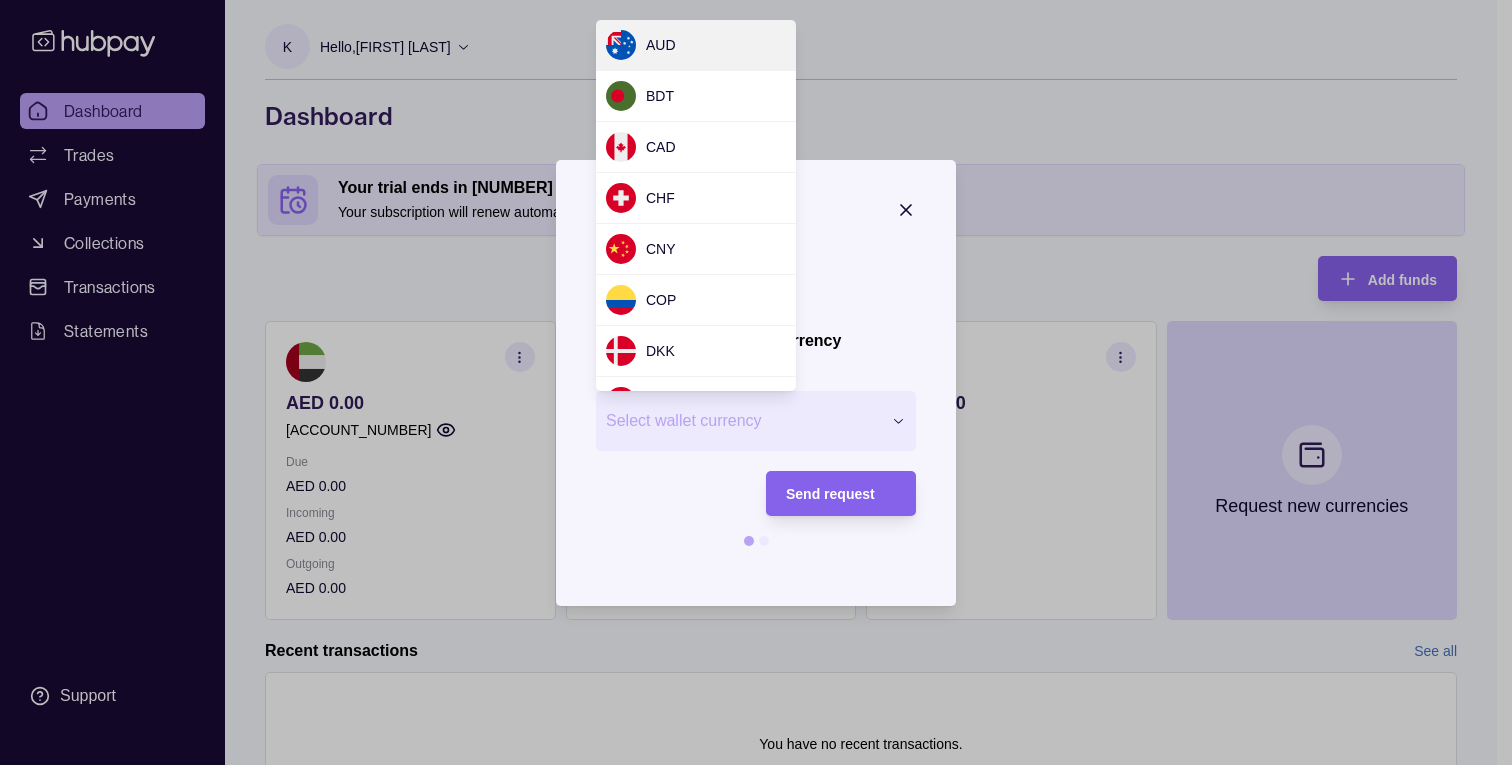 click on "Request new currency Wallet  * Select wallet currency *** *** *** *** *** *** *** *** *** *** *** *** *** *** *** *** *** *** *** *** *** *** *** *** *** *** *** *** *** *** *** *** *** *** *** *** *** *** *** *** *** *** *** Send request" at bounding box center (748, 880) 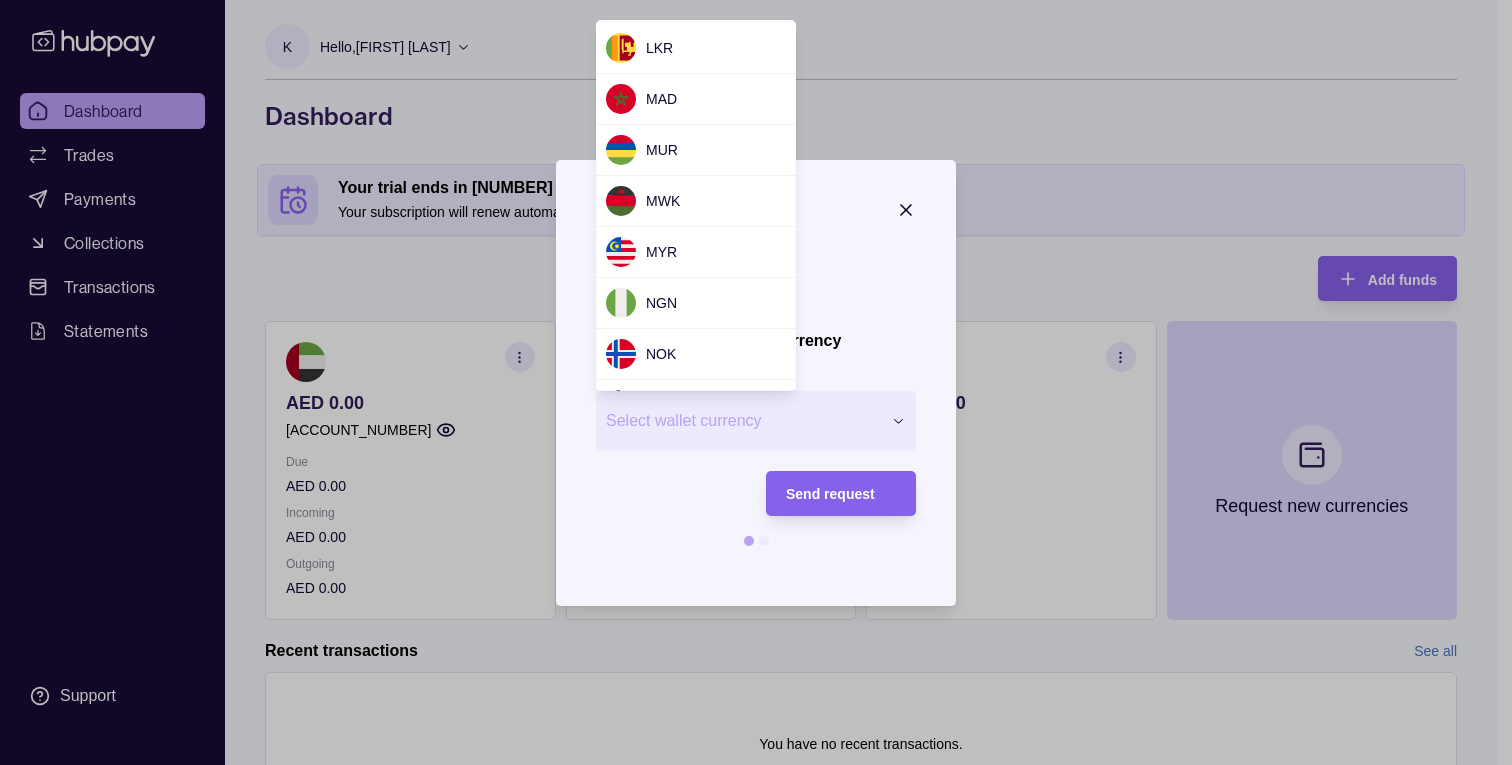 scroll, scrollTop: 1822, scrollLeft: 0, axis: vertical 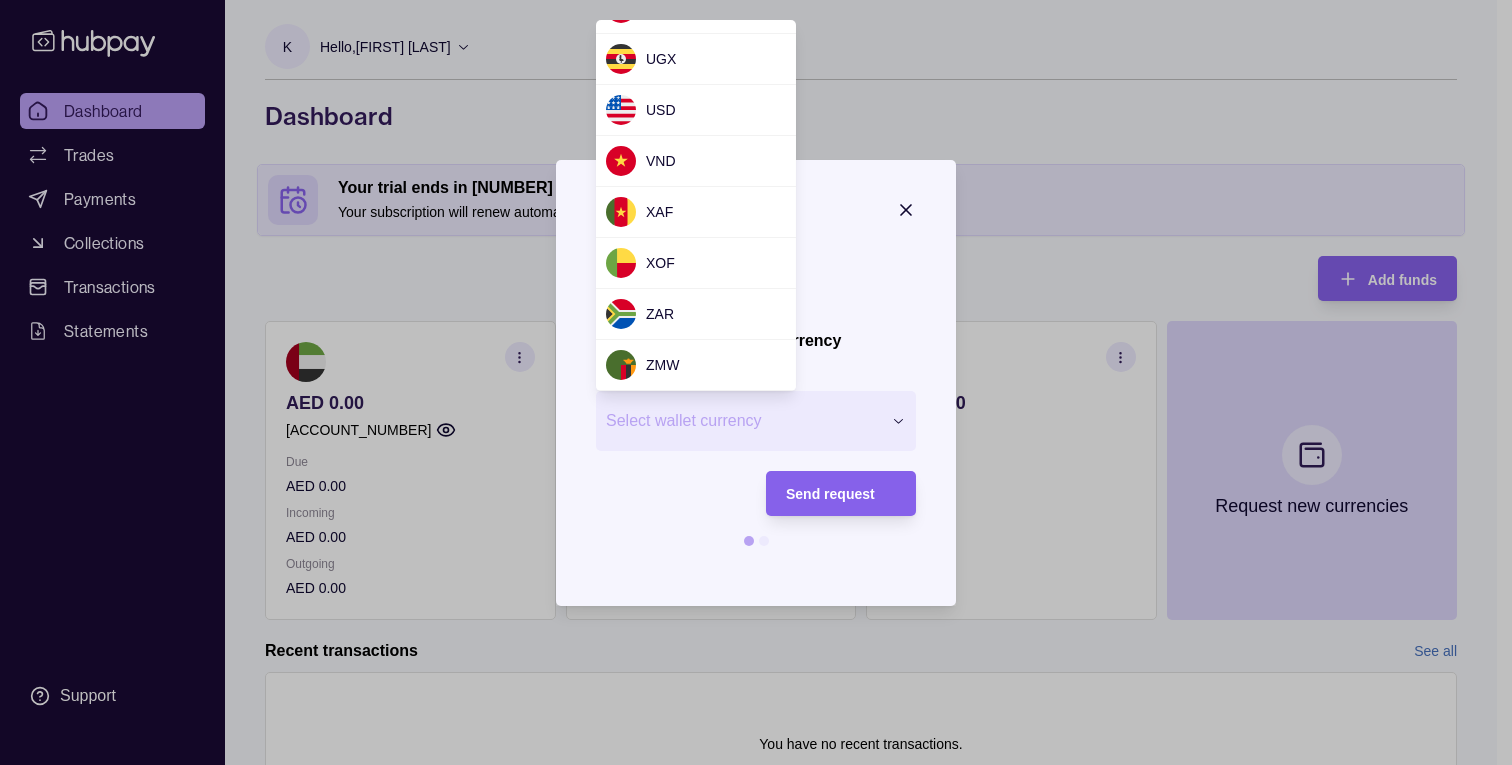 click on "Request new currency Wallet  * Select wallet currency *** *** *** *** *** *** *** *** *** *** *** *** *** *** *** *** *** *** *** *** *** *** *** *** *** *** *** *** *** *** *** *** *** *** *** *** *** *** *** *** *** *** *** Send request" at bounding box center [748, 880] 